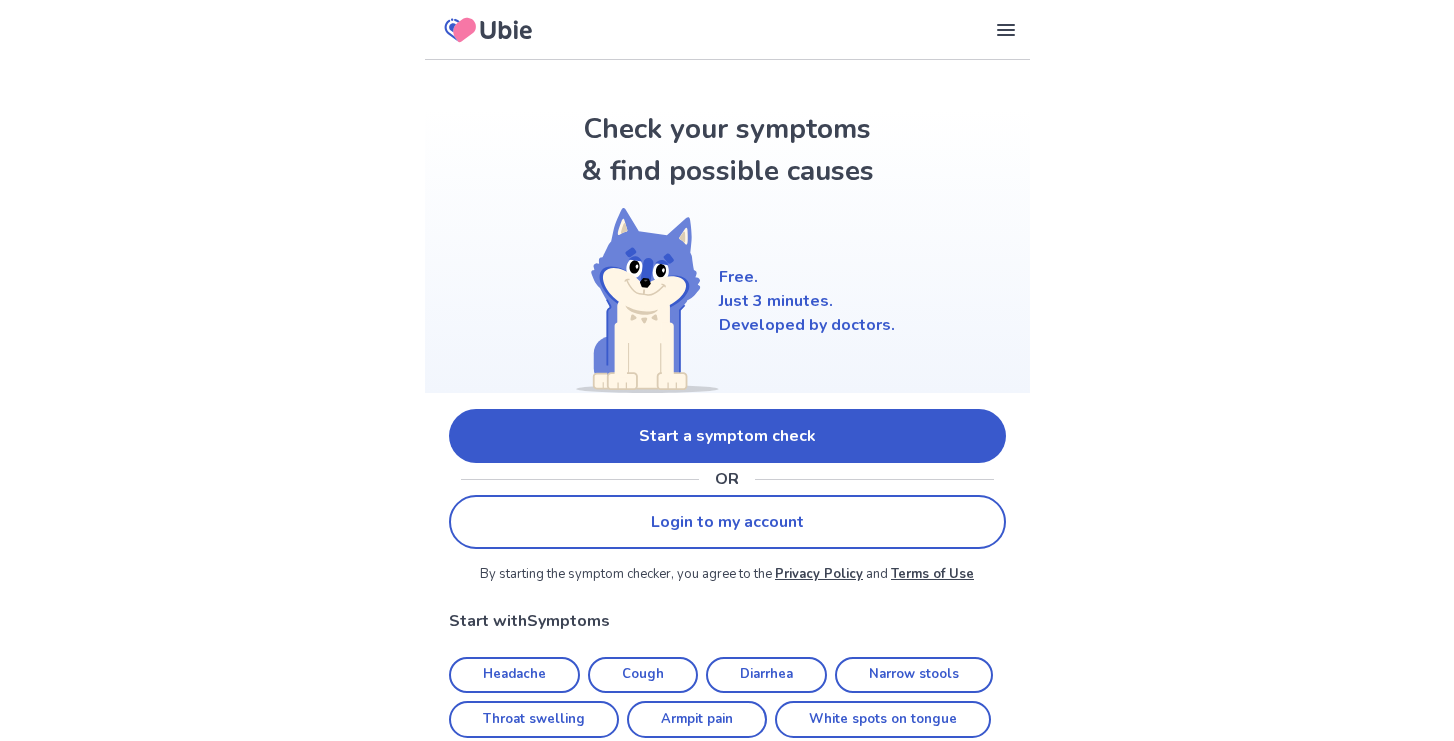 scroll, scrollTop: 0, scrollLeft: 0, axis: both 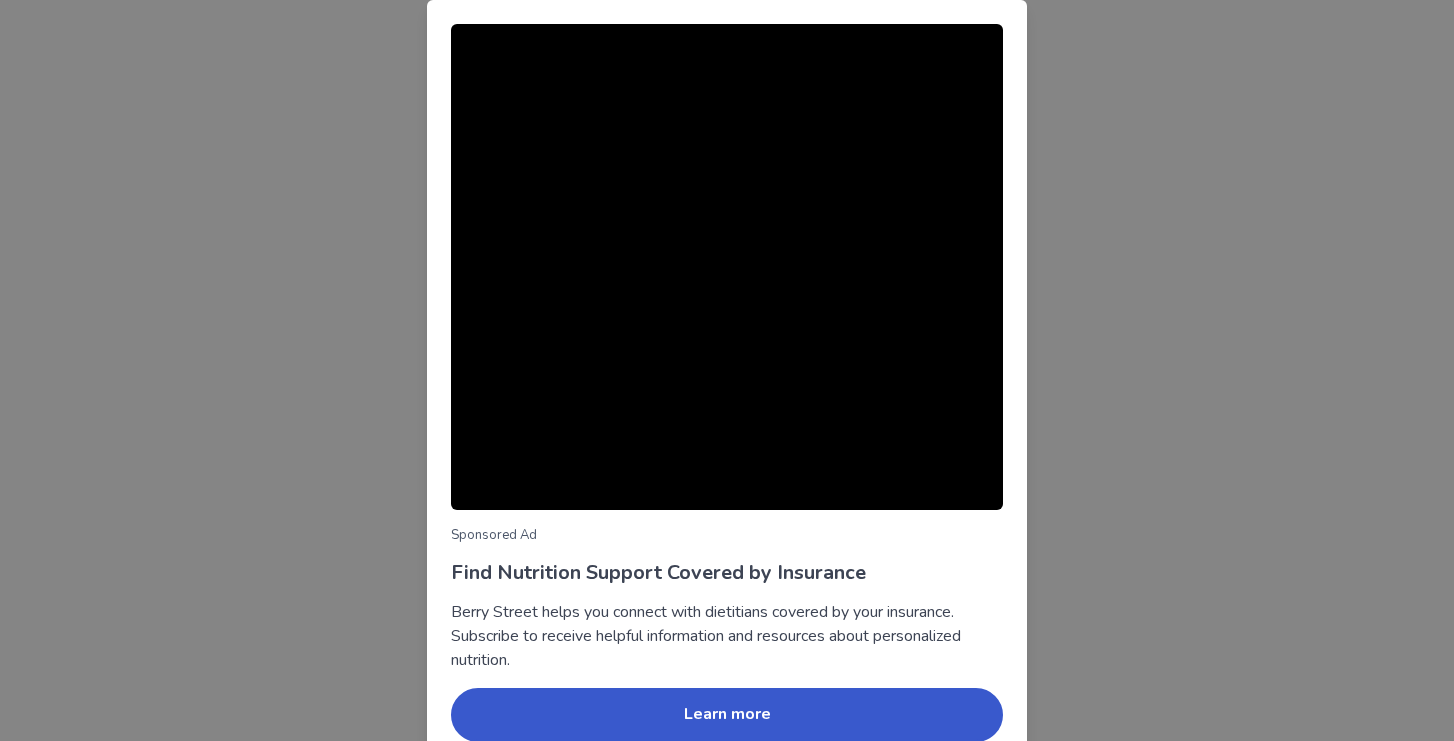 type 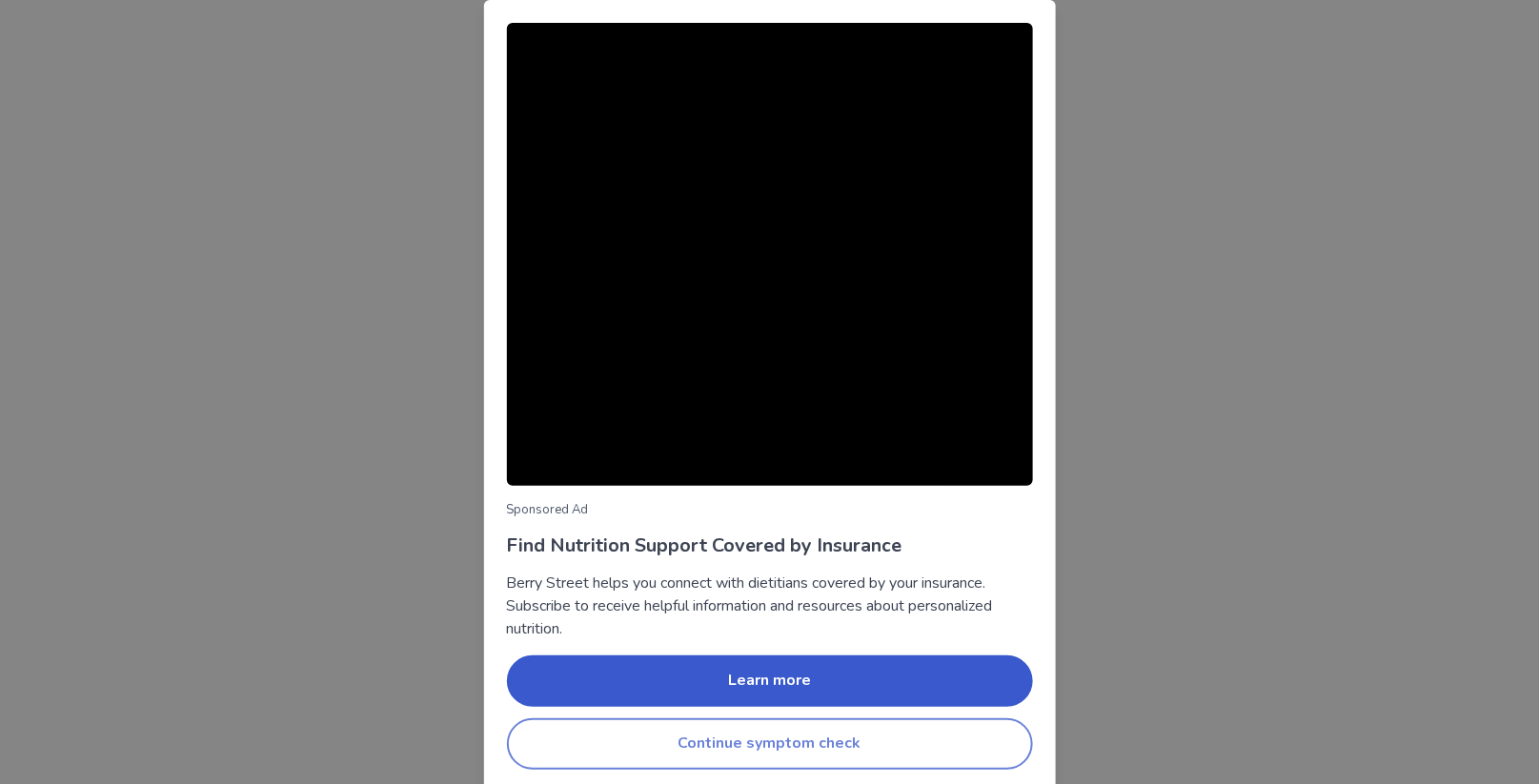 click on "Continue symptom check" at bounding box center (770, 744) 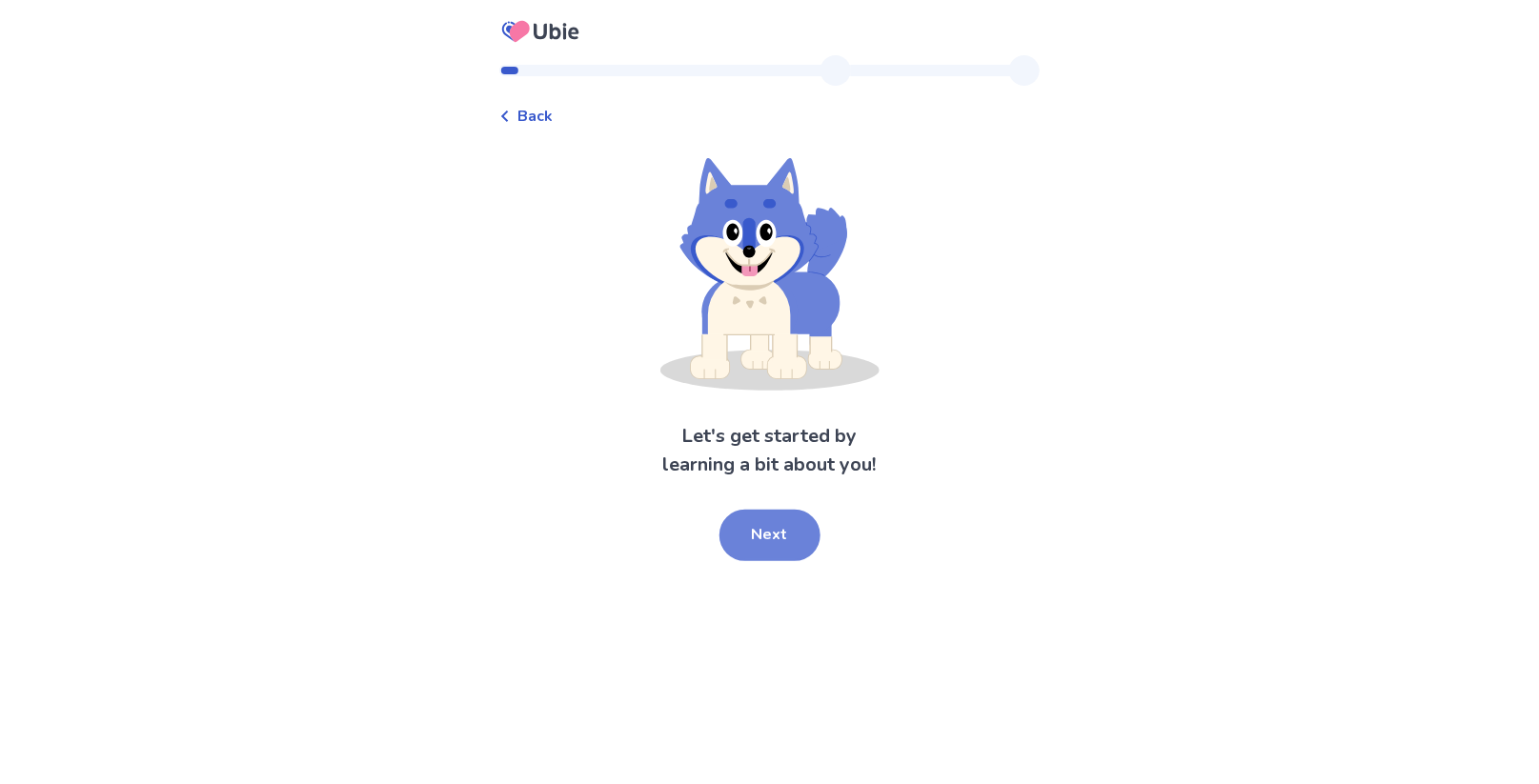 click on "Next" at bounding box center (770, 535) 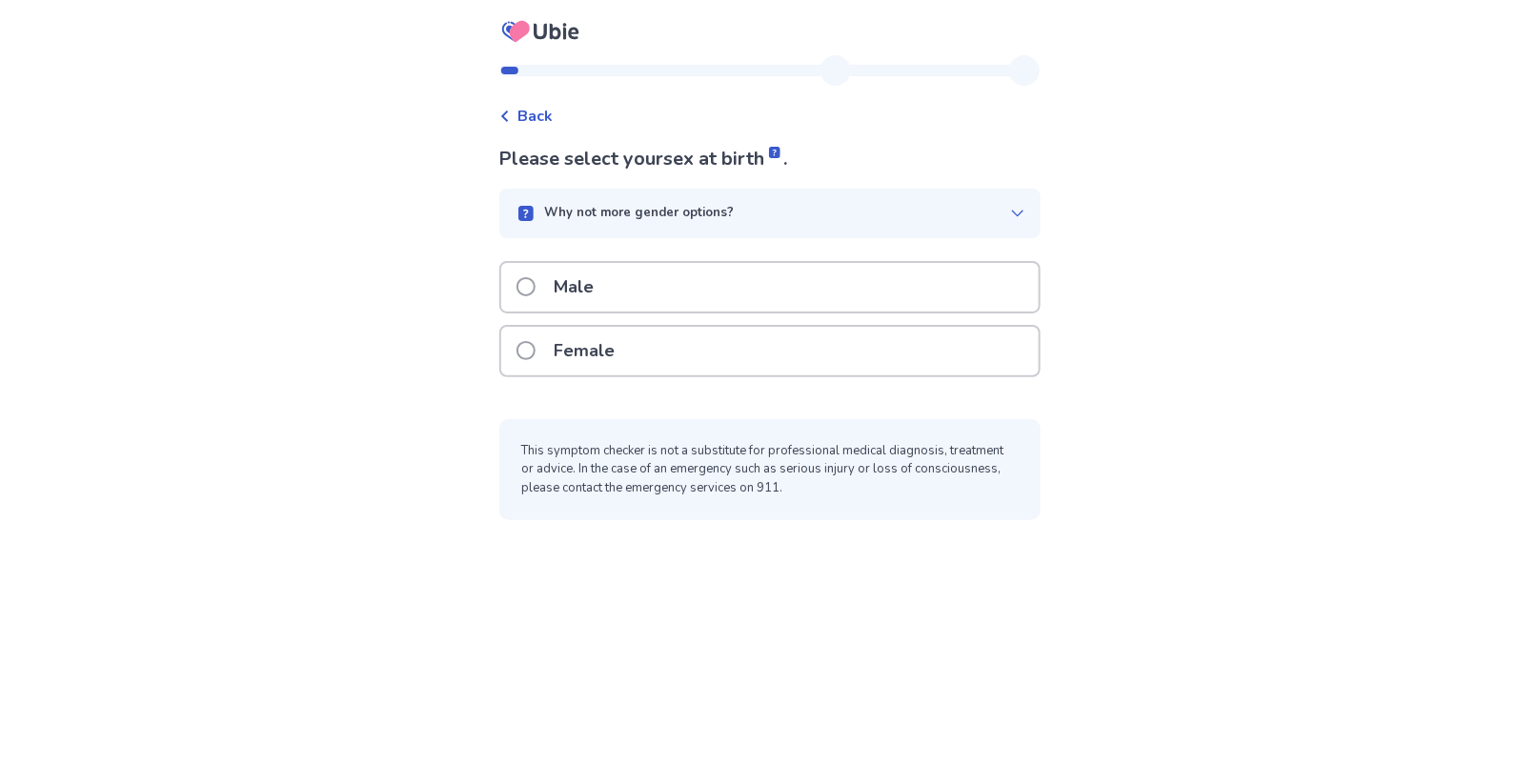 click at bounding box center [526, 351] 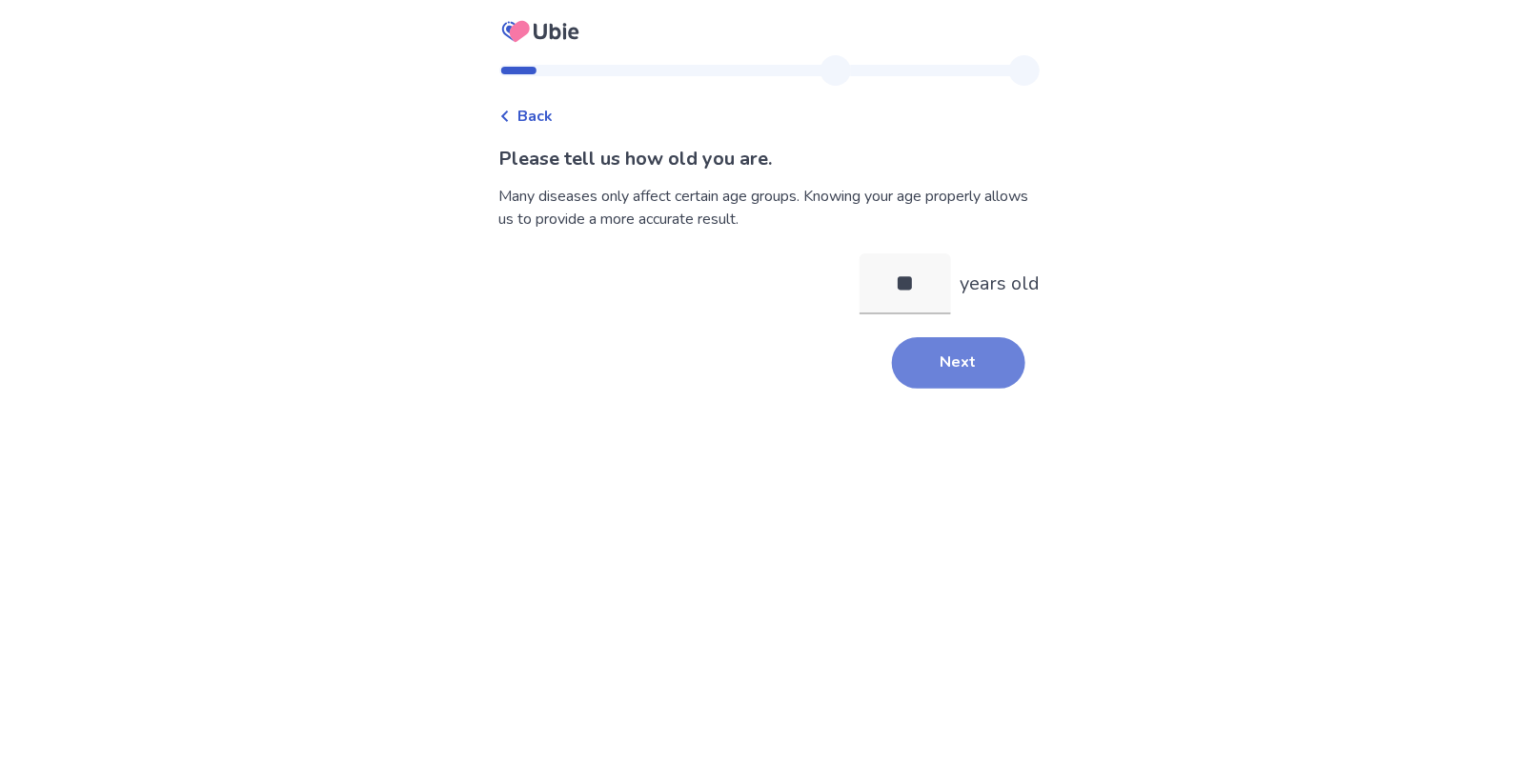 type on "**" 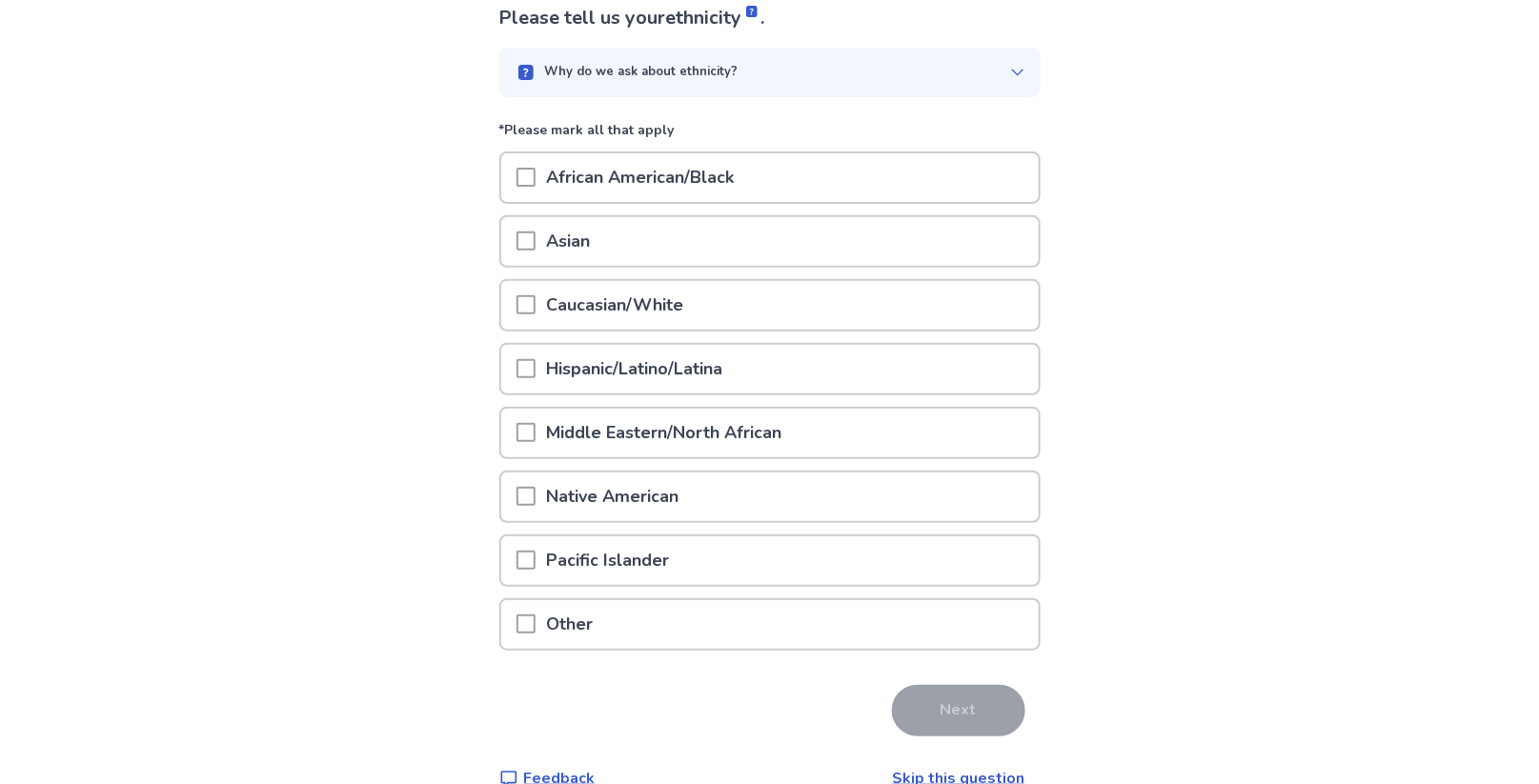 scroll, scrollTop: 171, scrollLeft: 0, axis: vertical 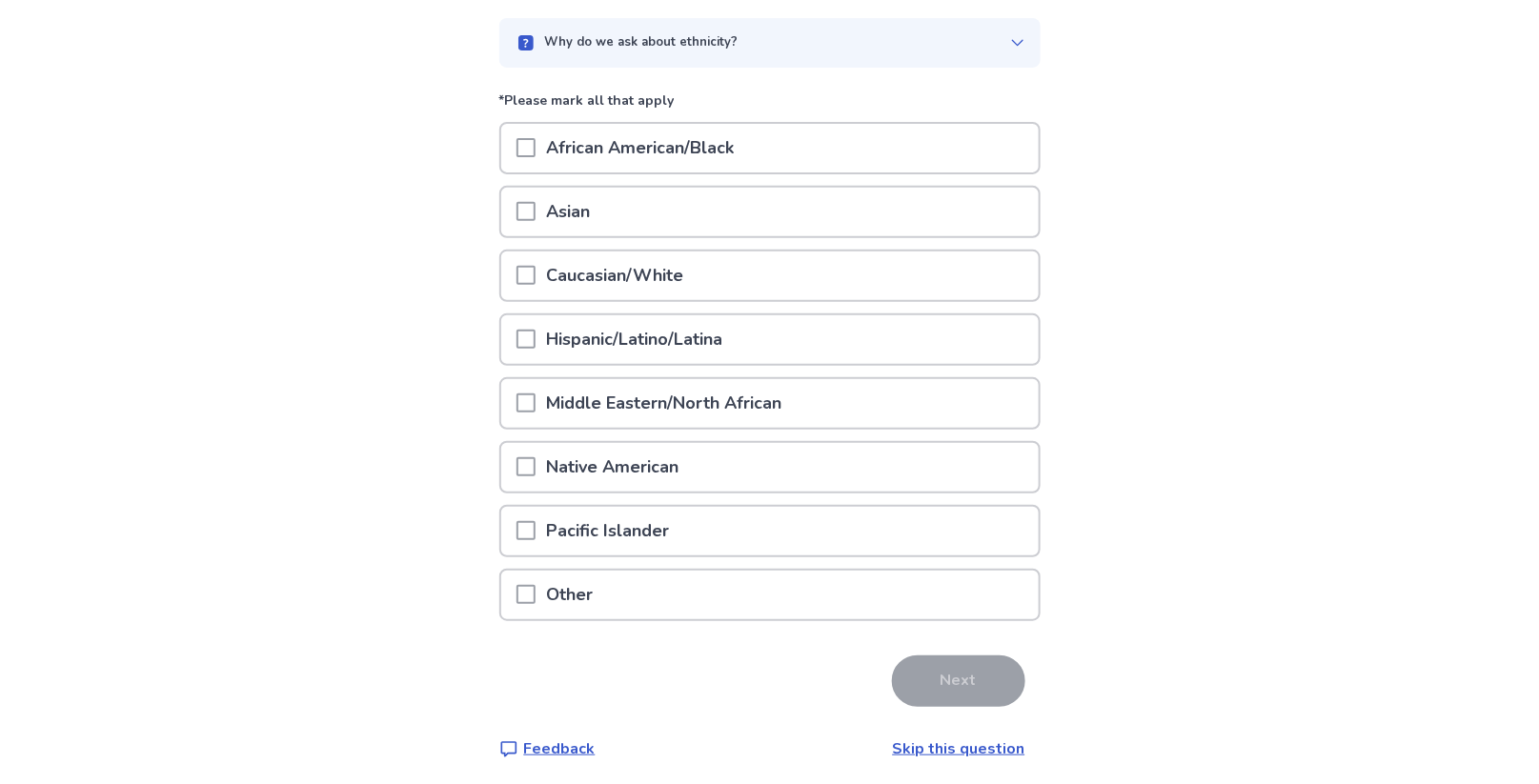 click at bounding box center (526, 594) 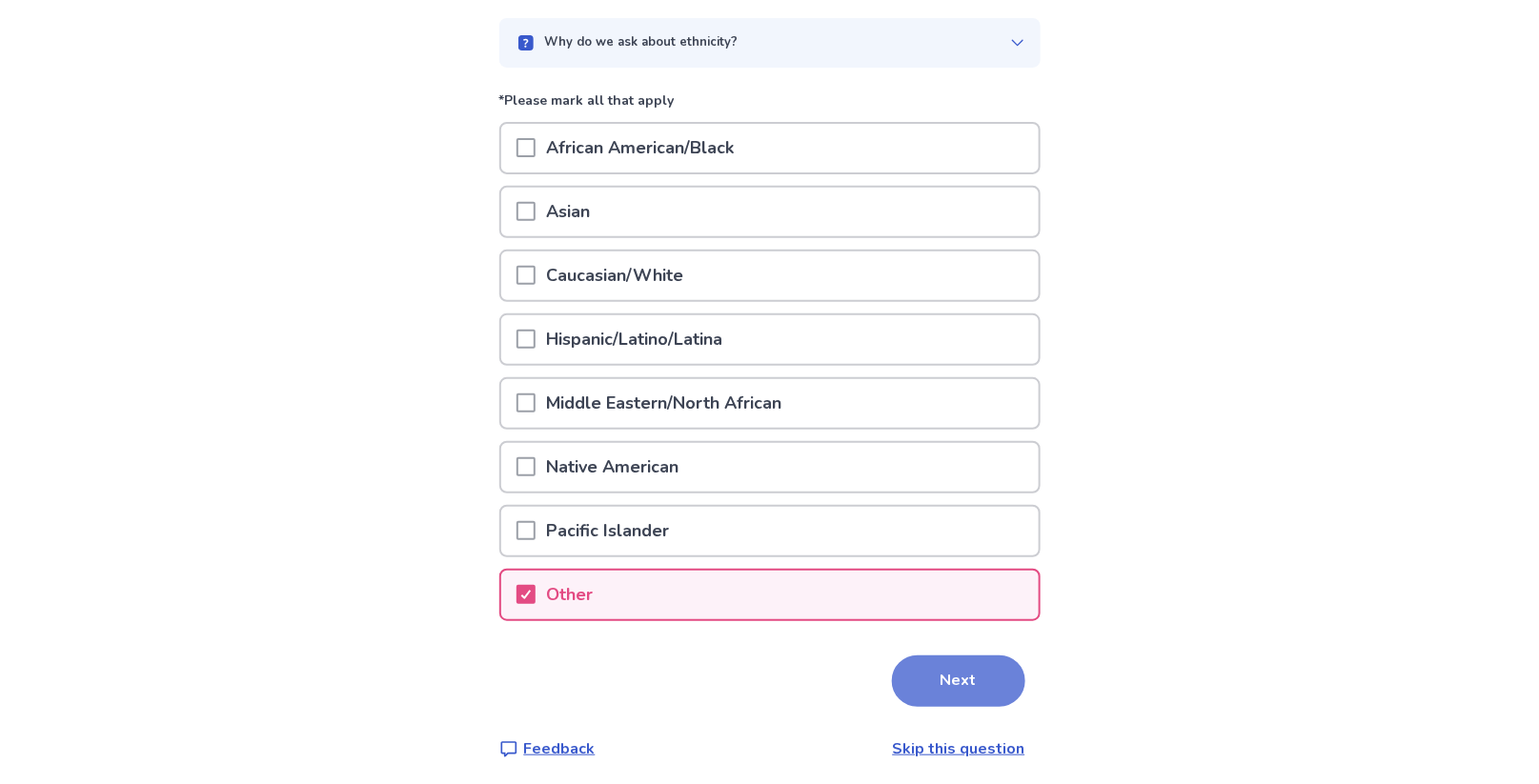 click on "Next" at bounding box center (959, 681) 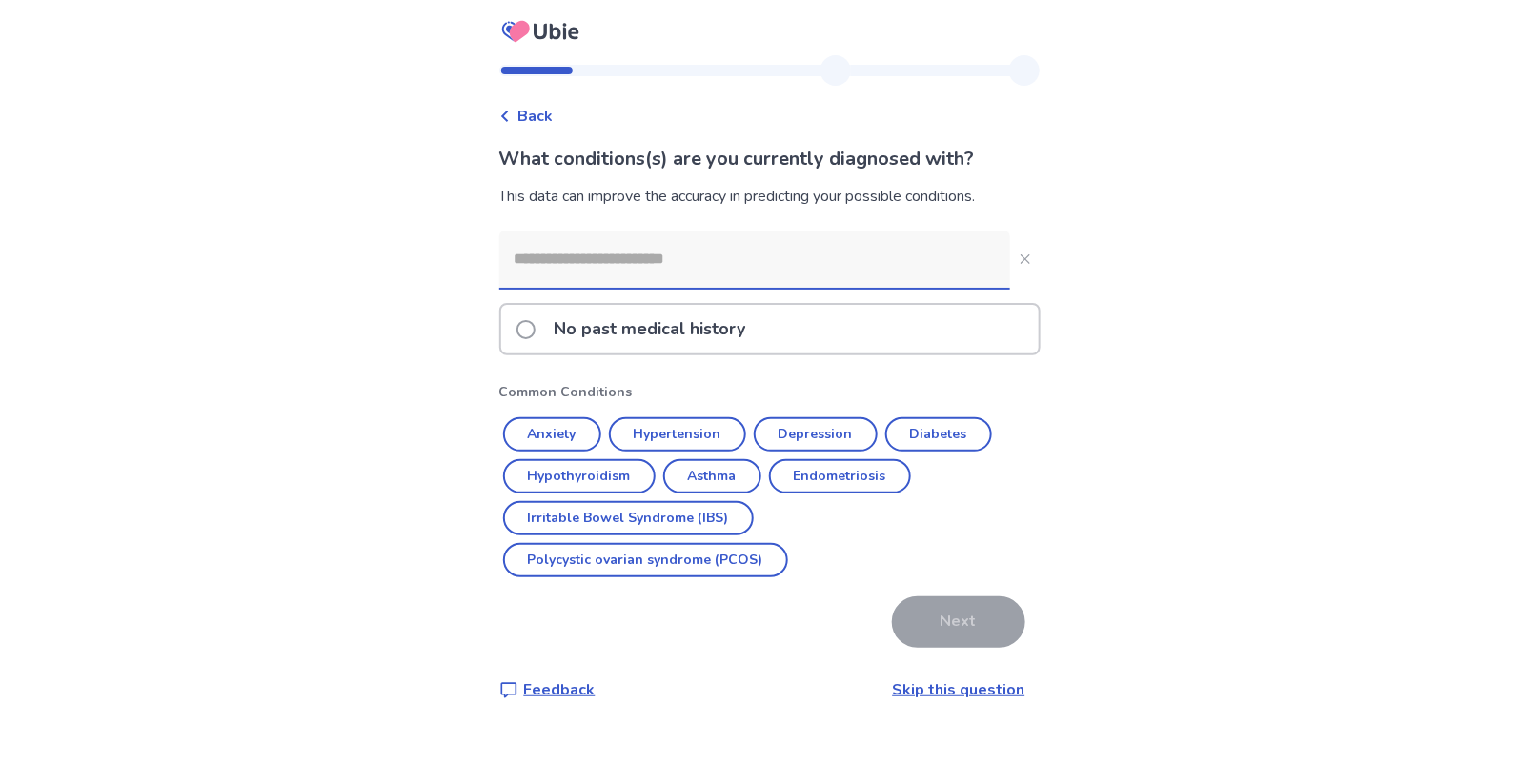 click on "No past medical history" at bounding box center (637, 329) 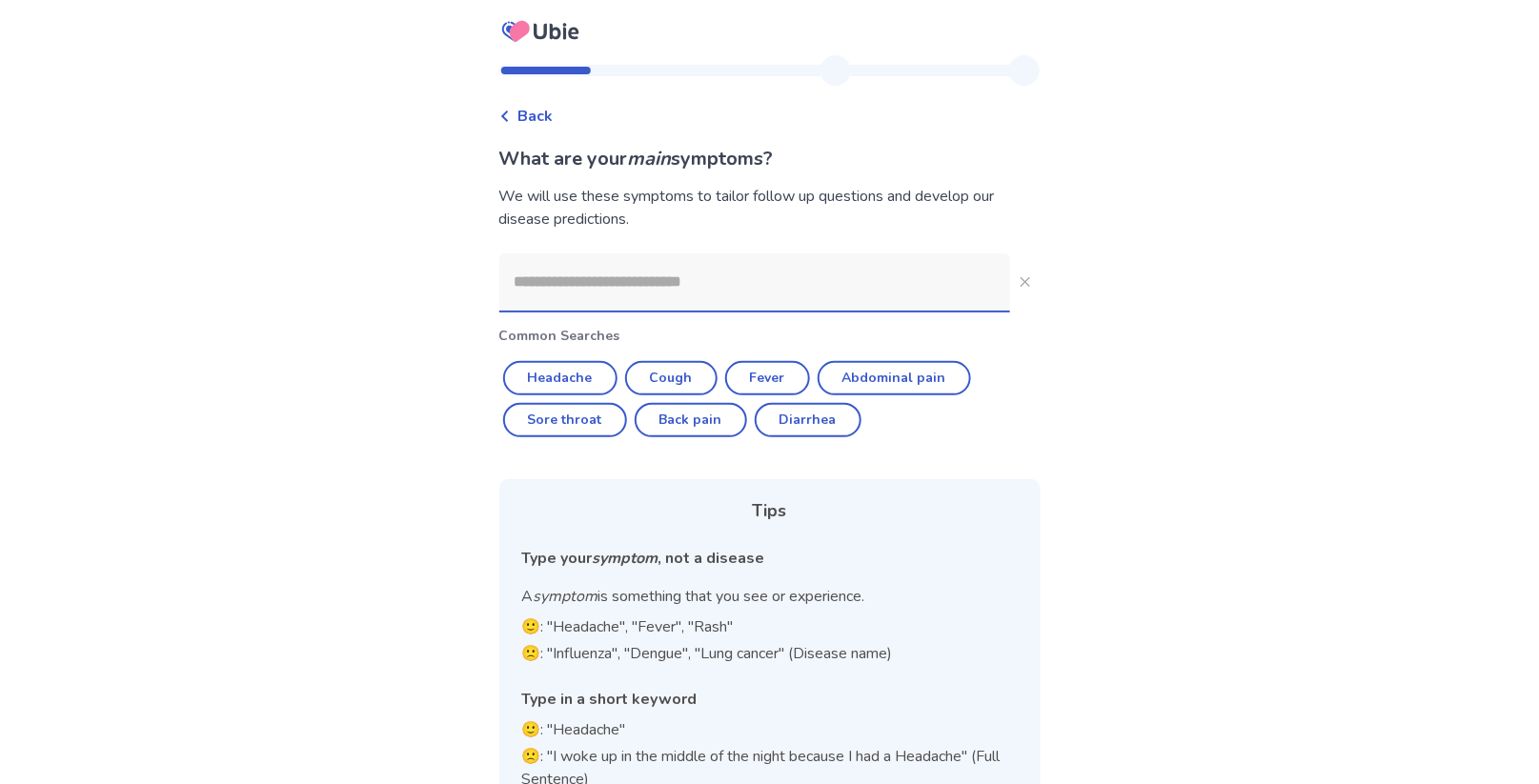 click 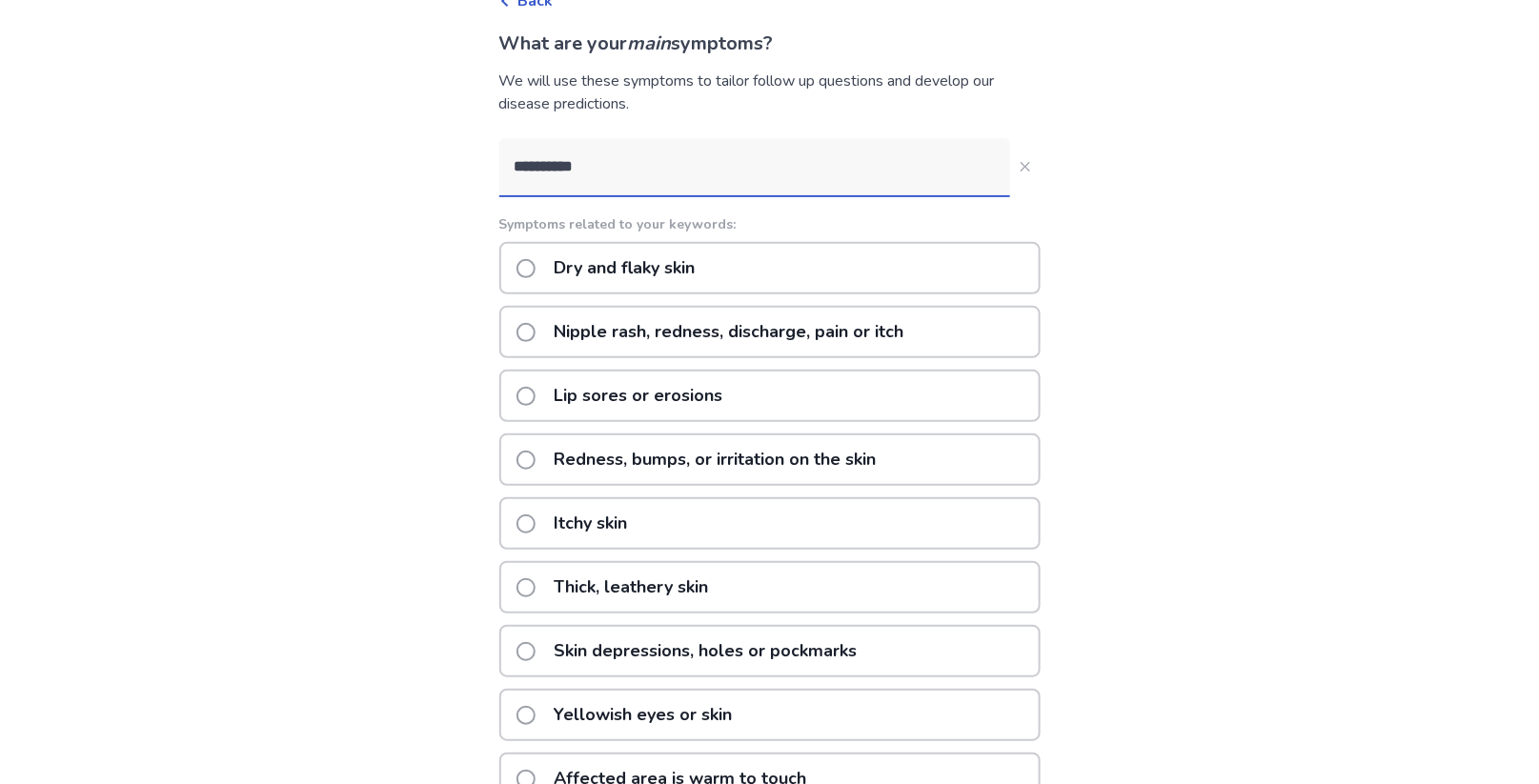 scroll, scrollTop: 0, scrollLeft: 0, axis: both 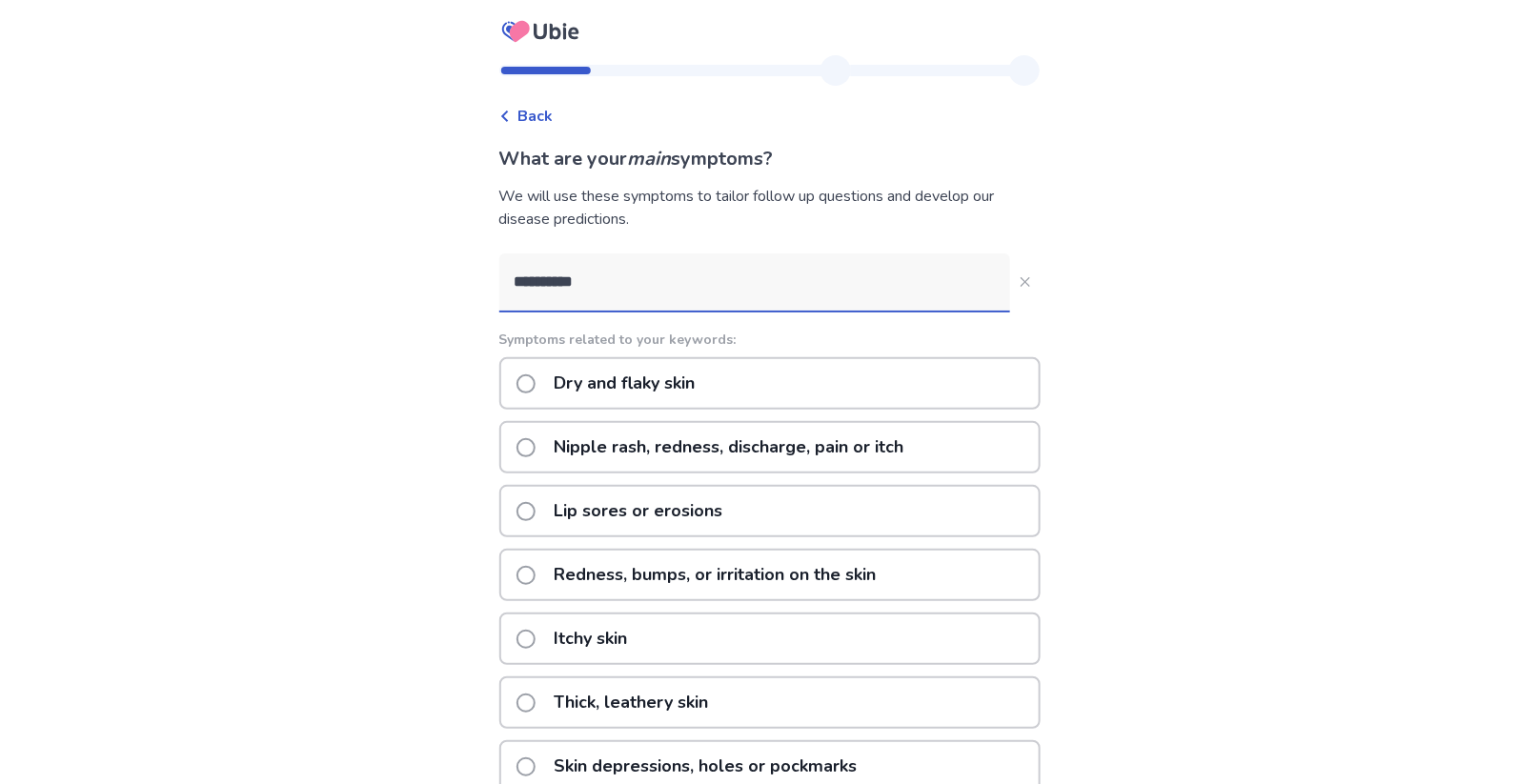 click on "**********" 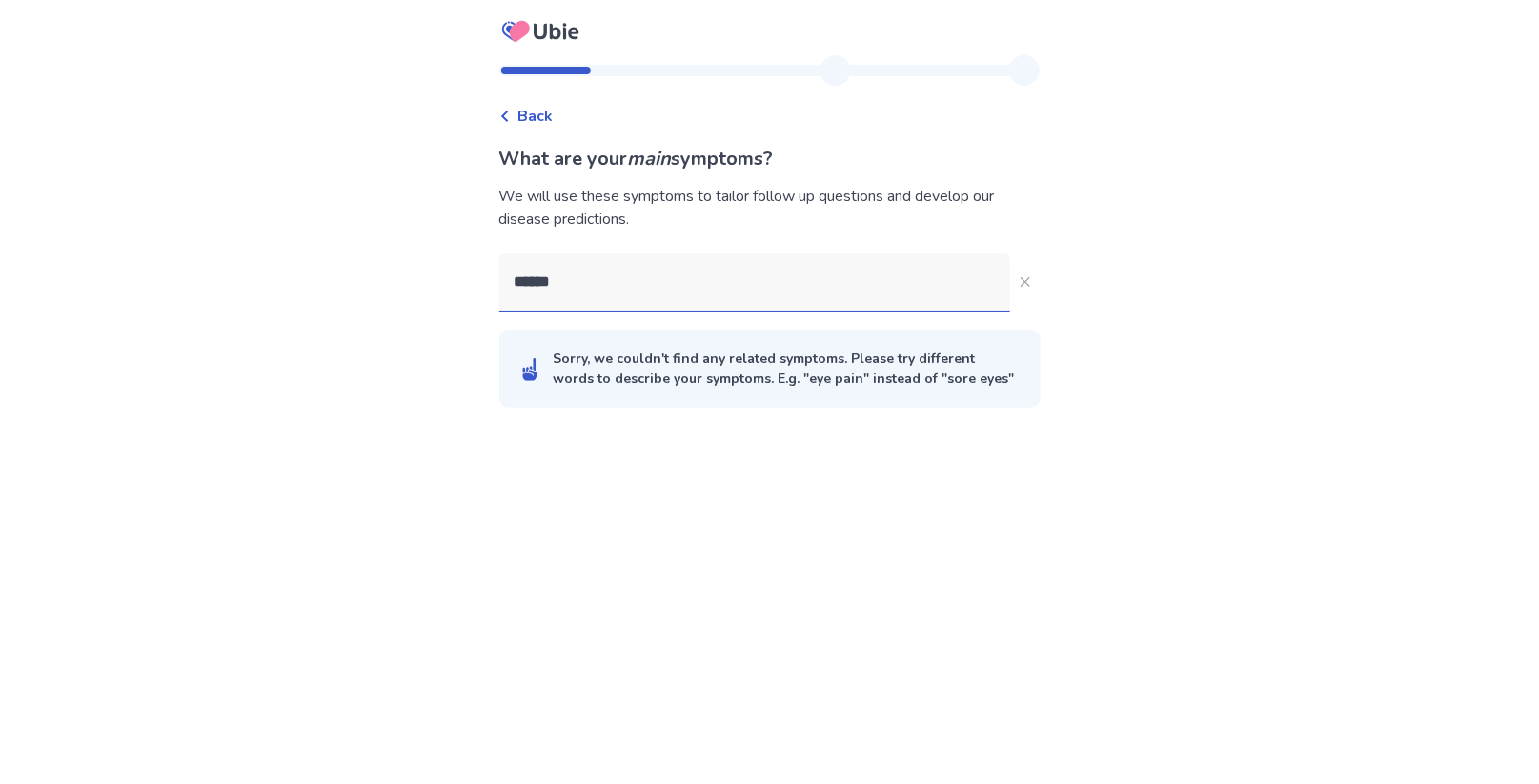 type on "******" 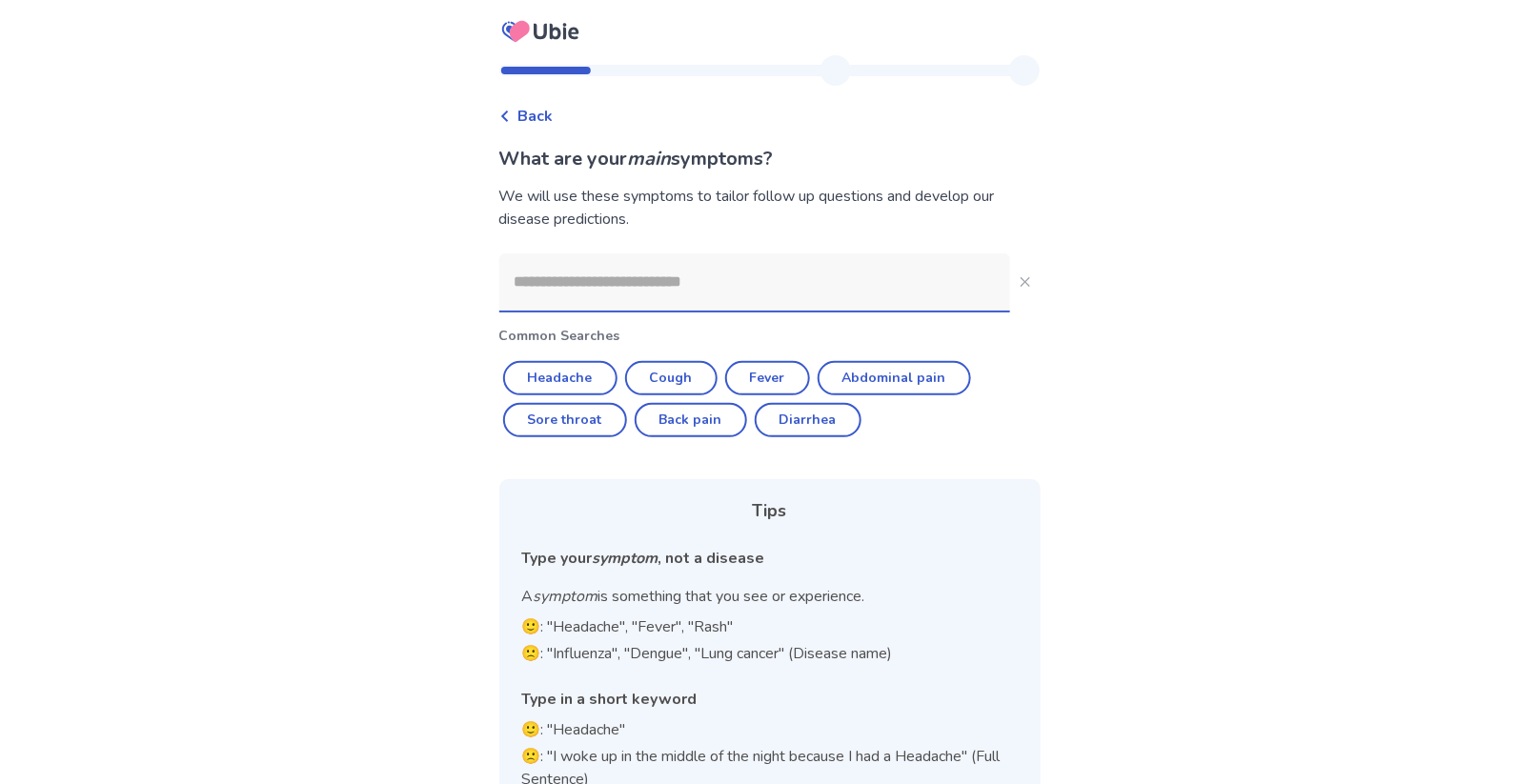 paste on "*********" 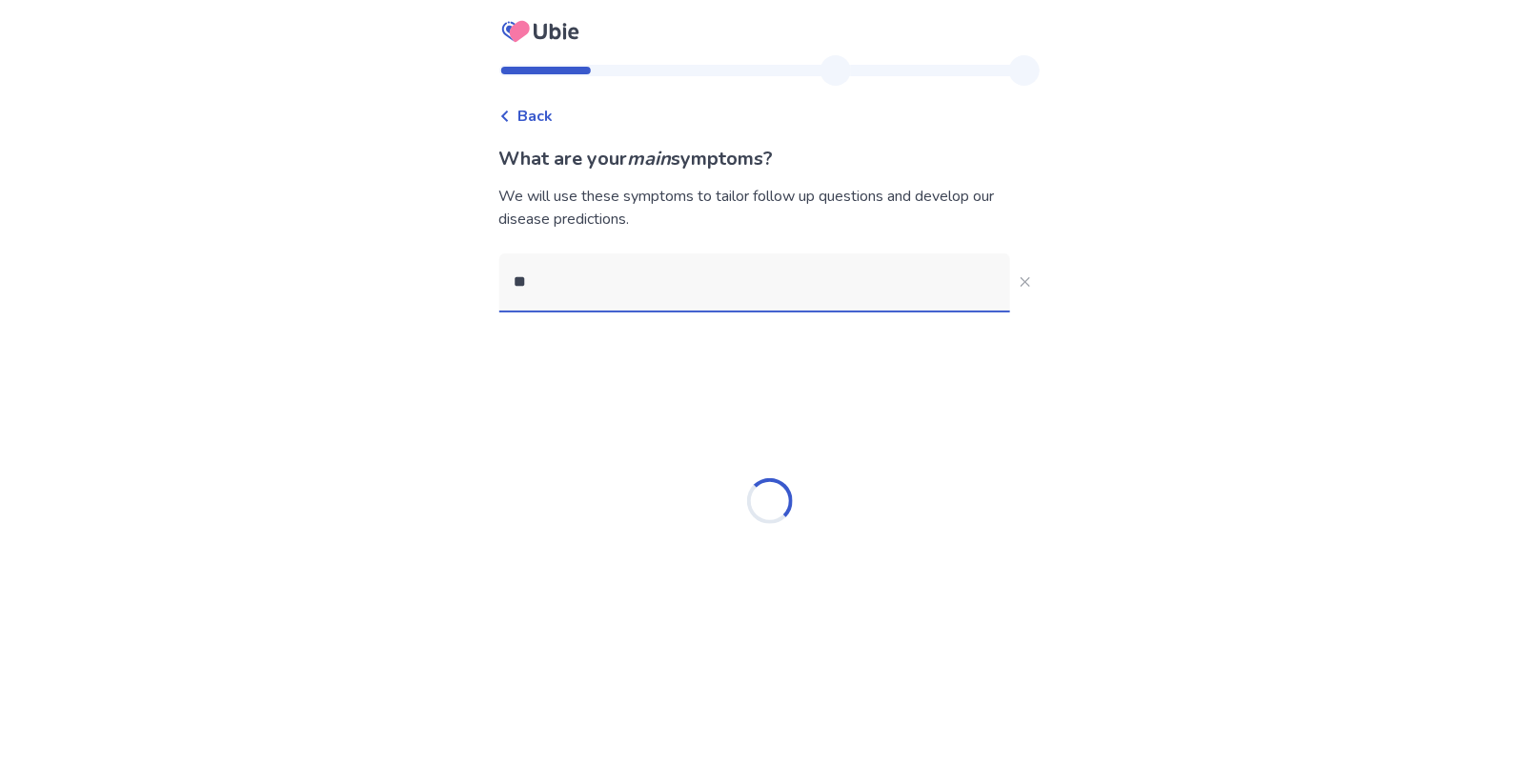 type on "*" 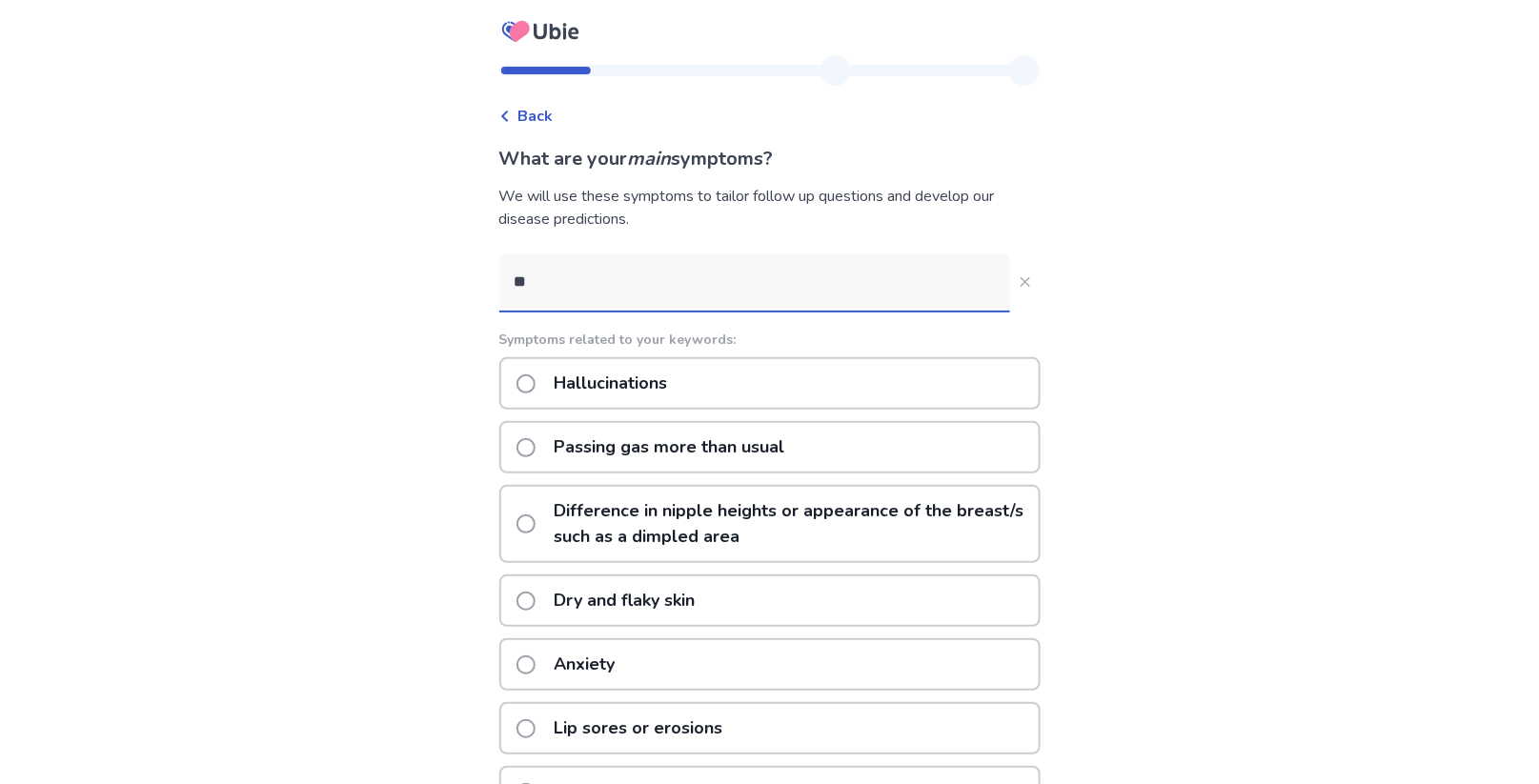 type on "*" 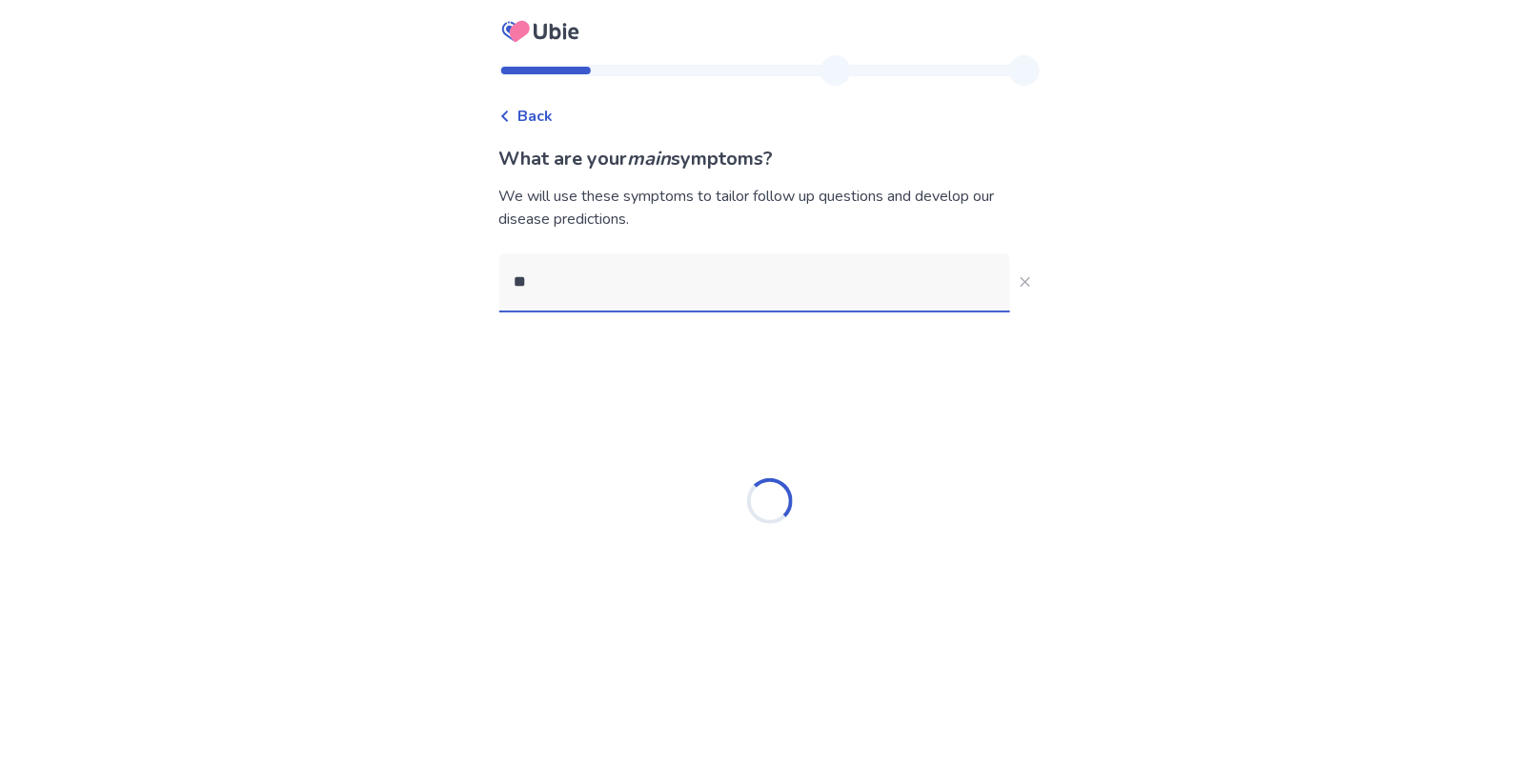 type on "*" 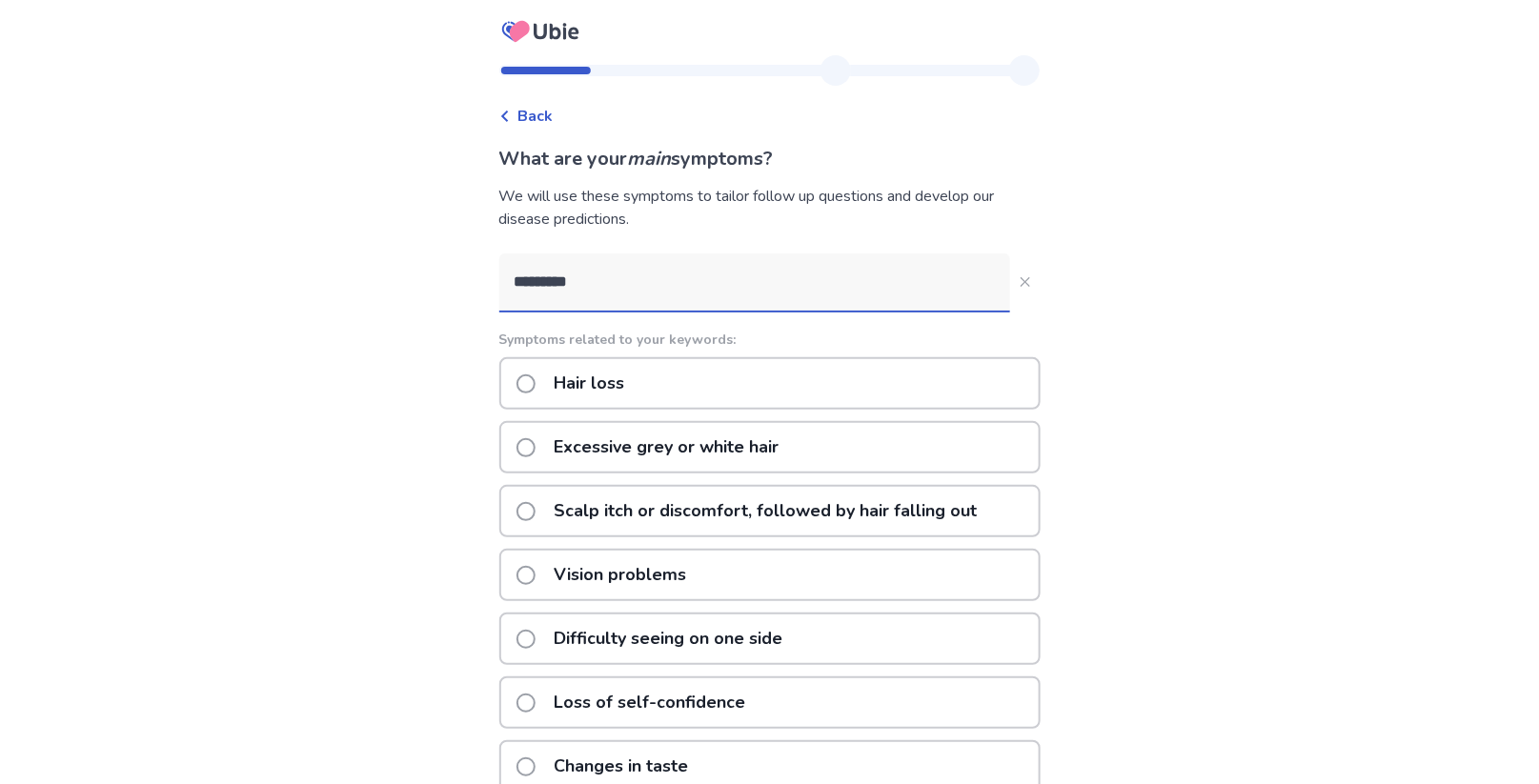 type on "*********" 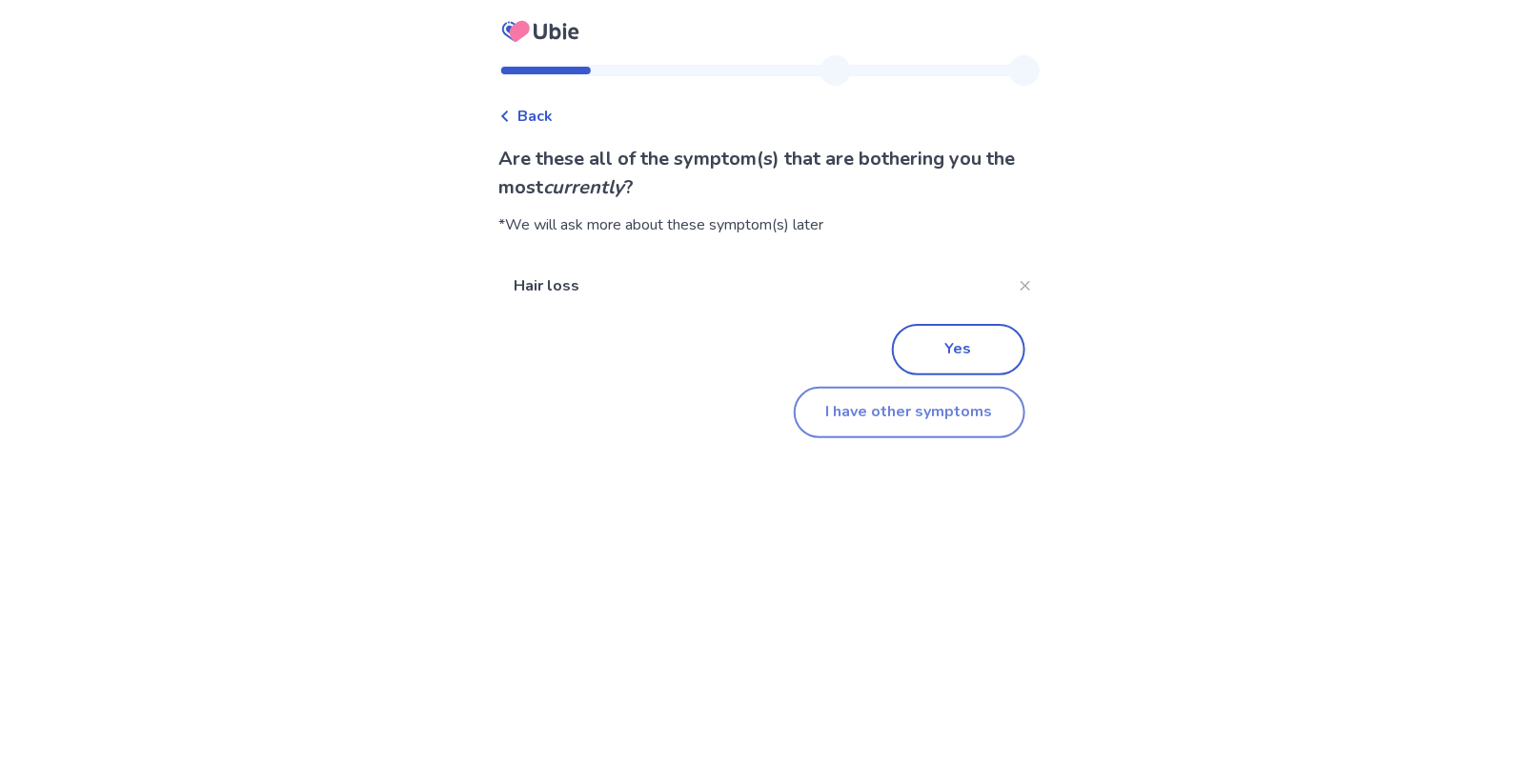 click on "I have other symptoms" 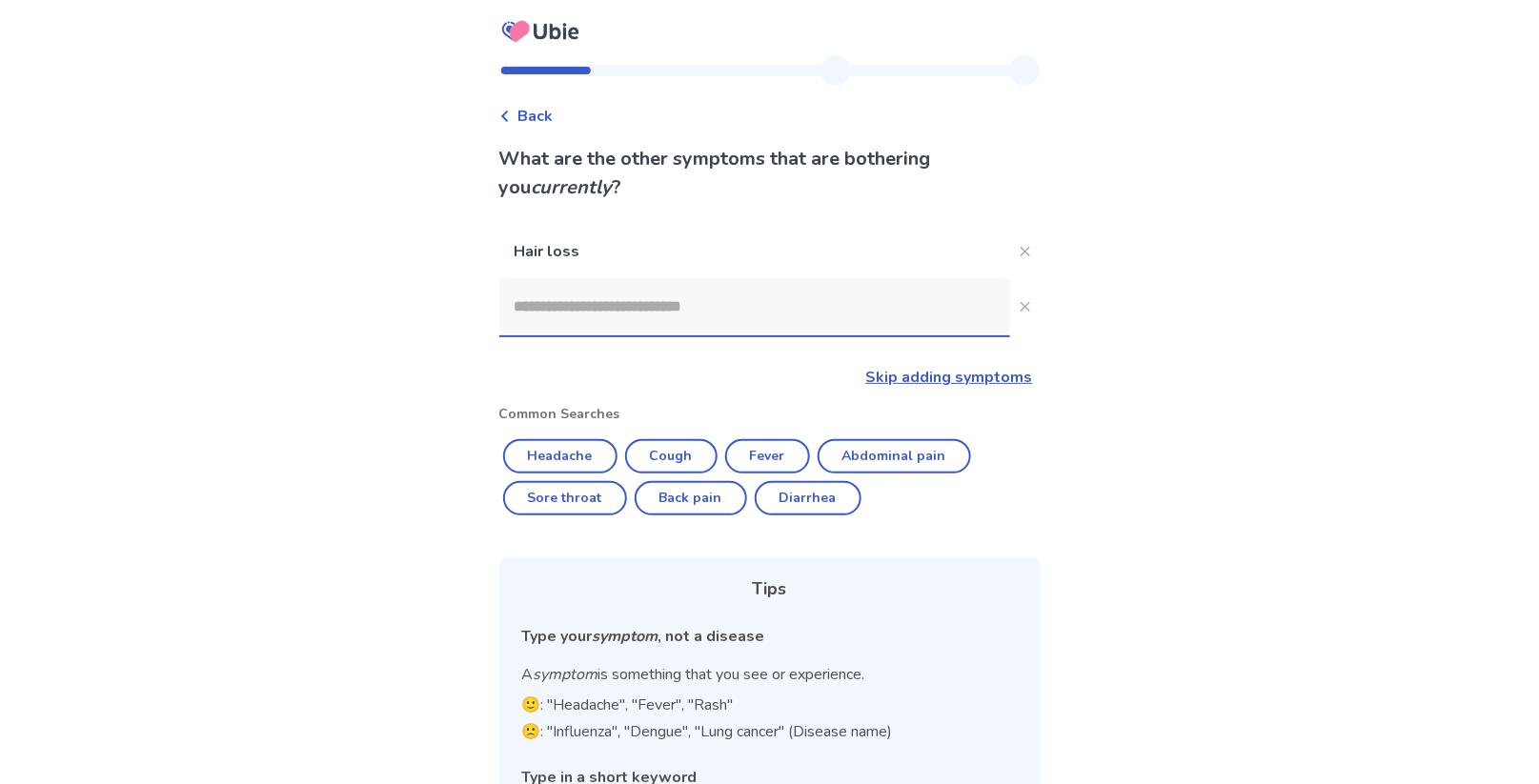 click 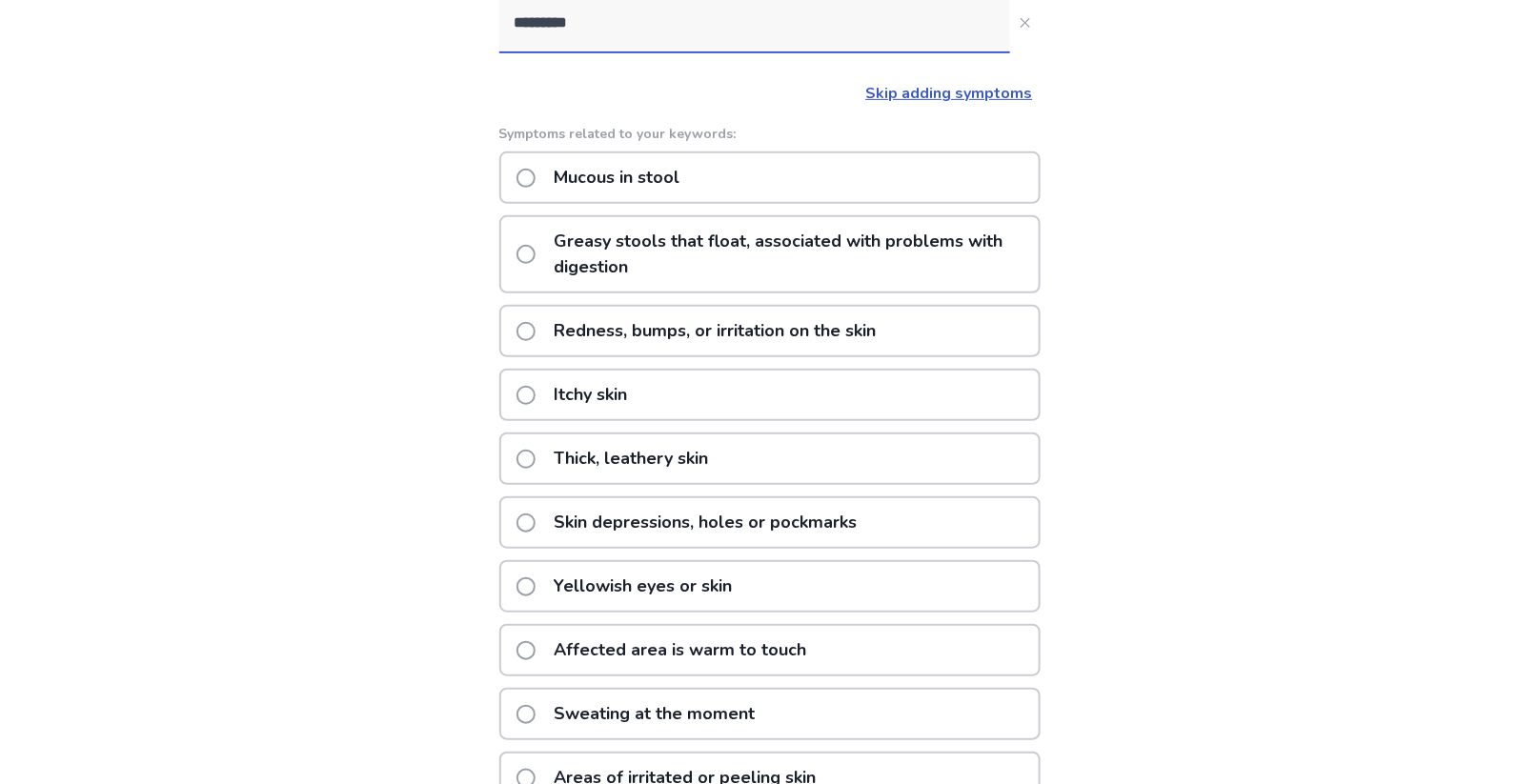scroll, scrollTop: 296, scrollLeft: 0, axis: vertical 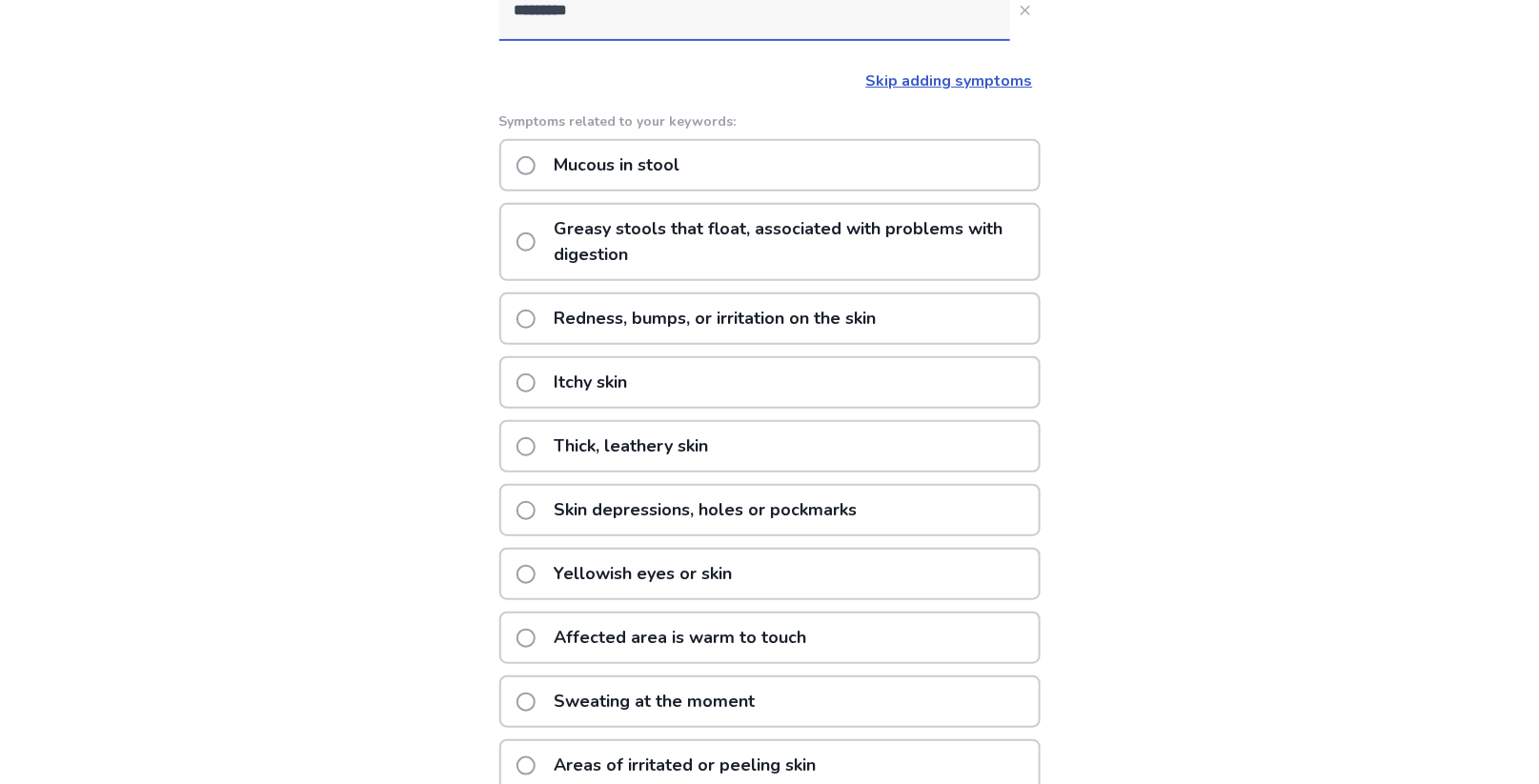 type on "*********" 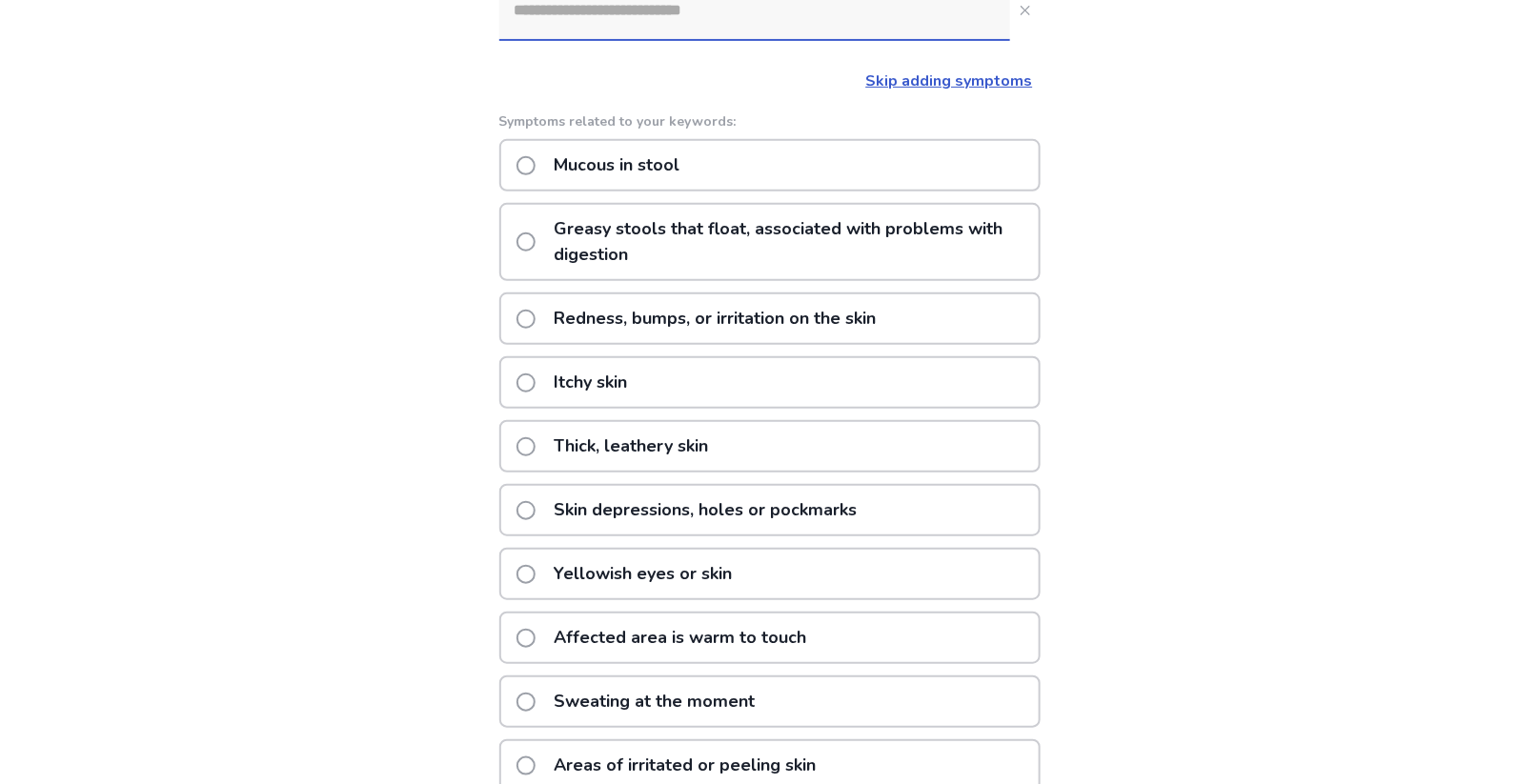 scroll, scrollTop: 0, scrollLeft: 0, axis: both 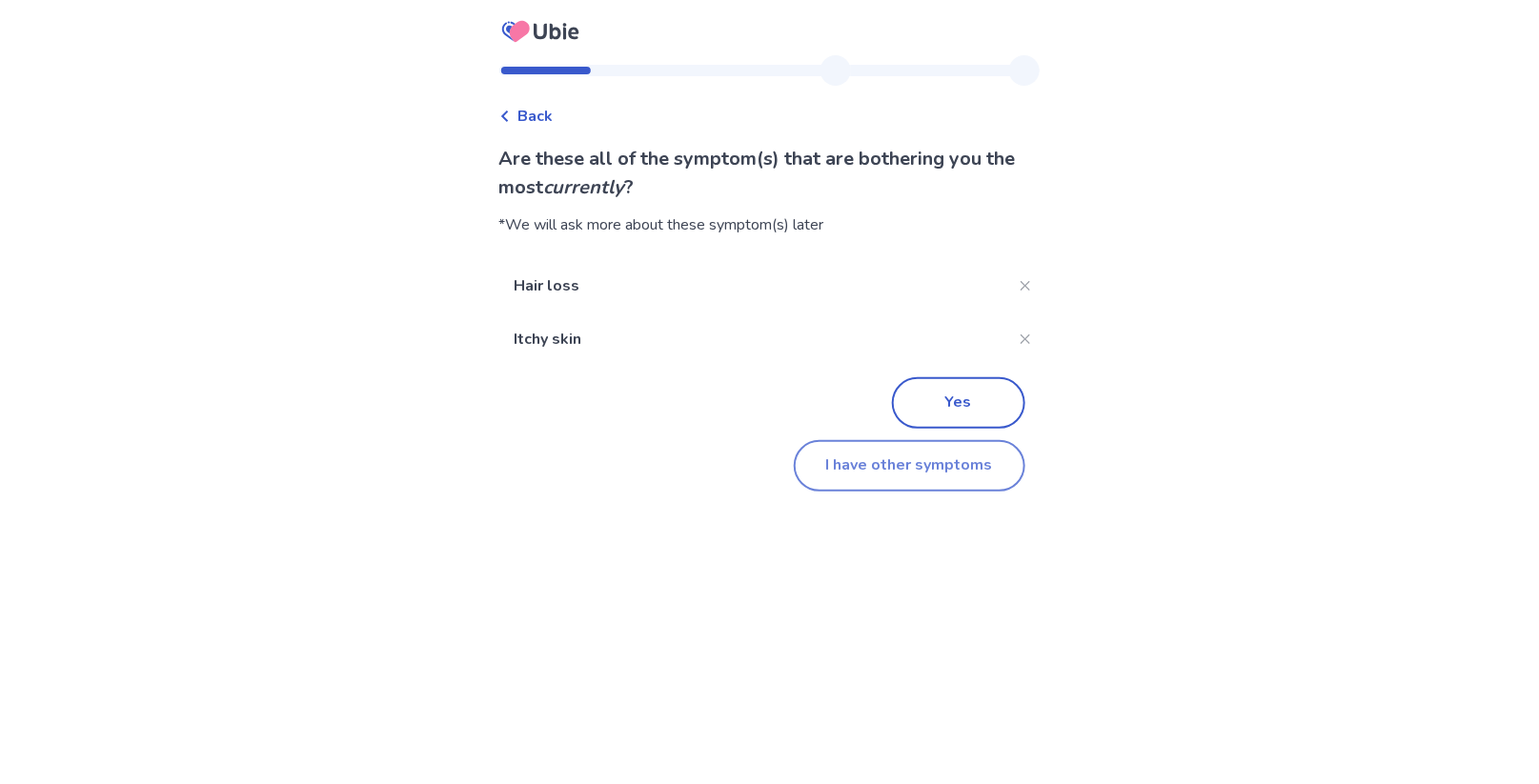 click on "I have other symptoms" 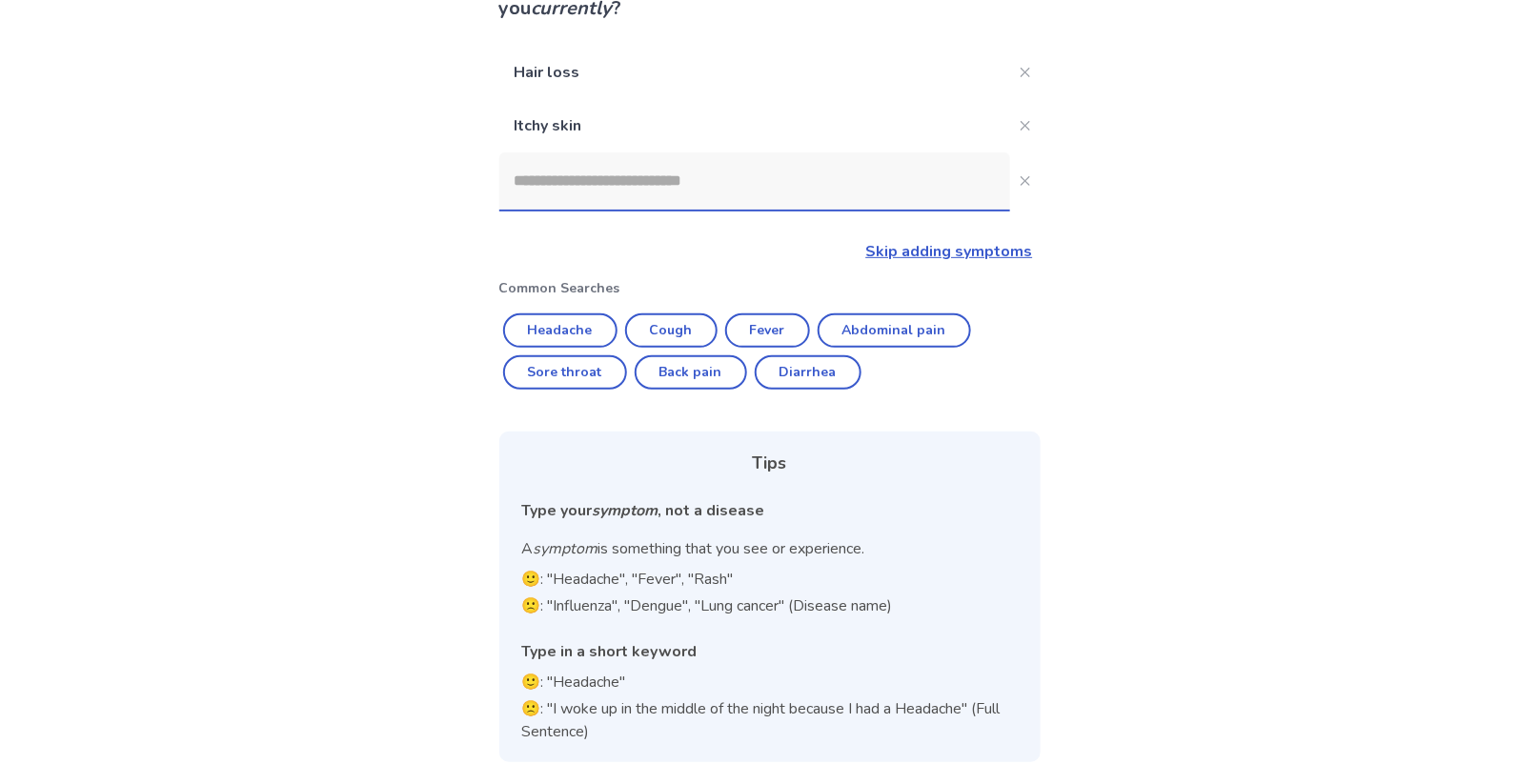 click 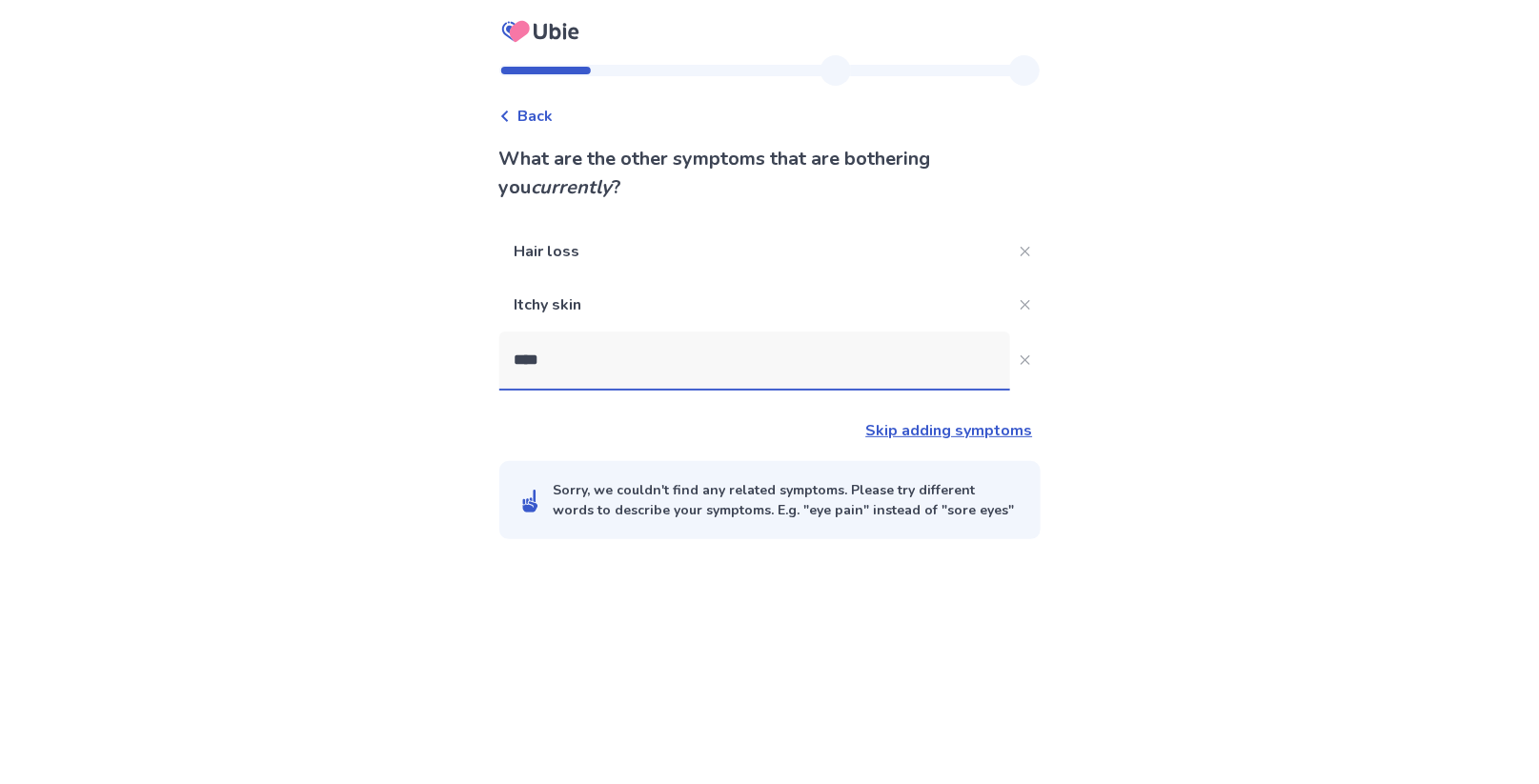 scroll, scrollTop: 0, scrollLeft: 0, axis: both 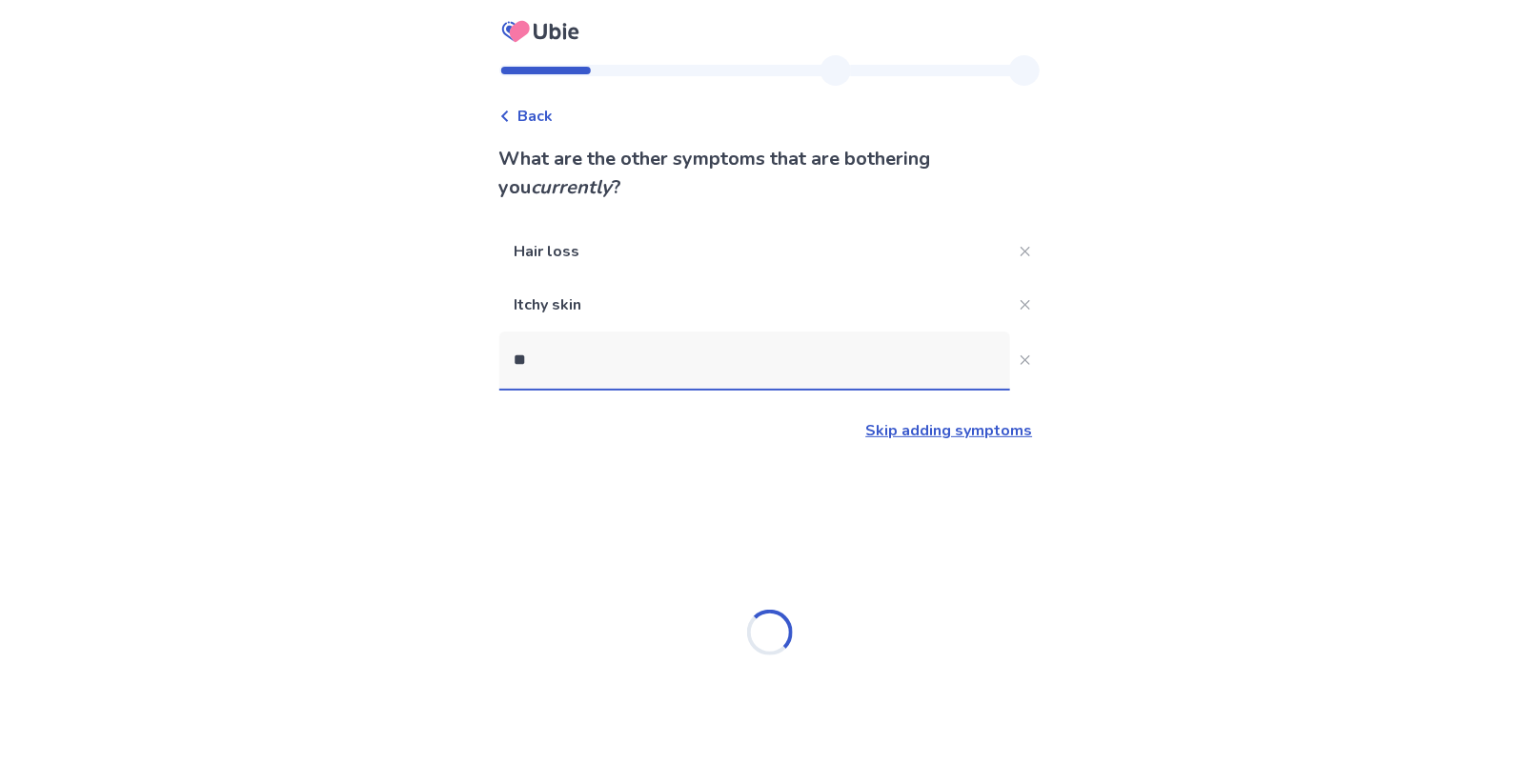 type on "*" 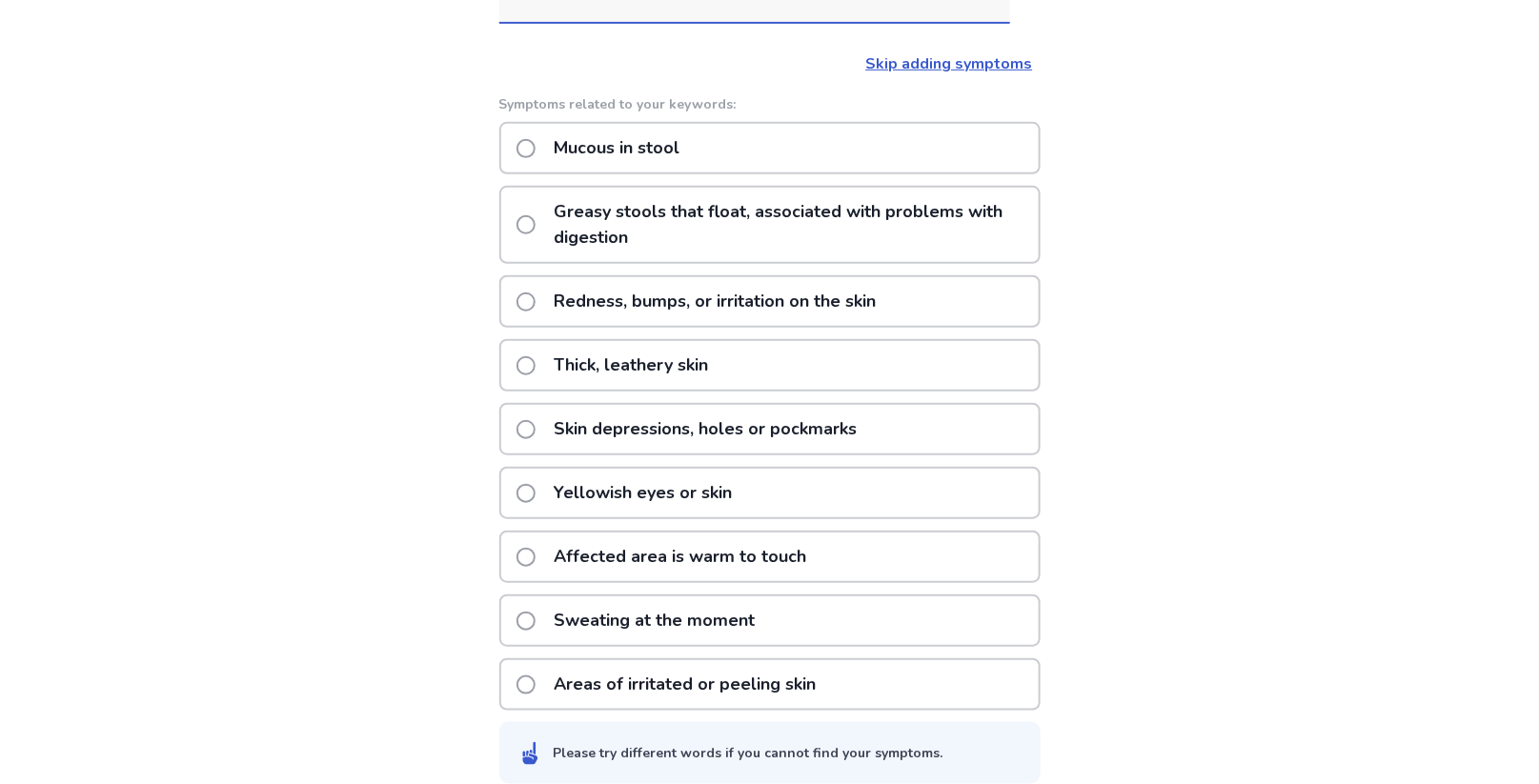 scroll, scrollTop: 373, scrollLeft: 0, axis: vertical 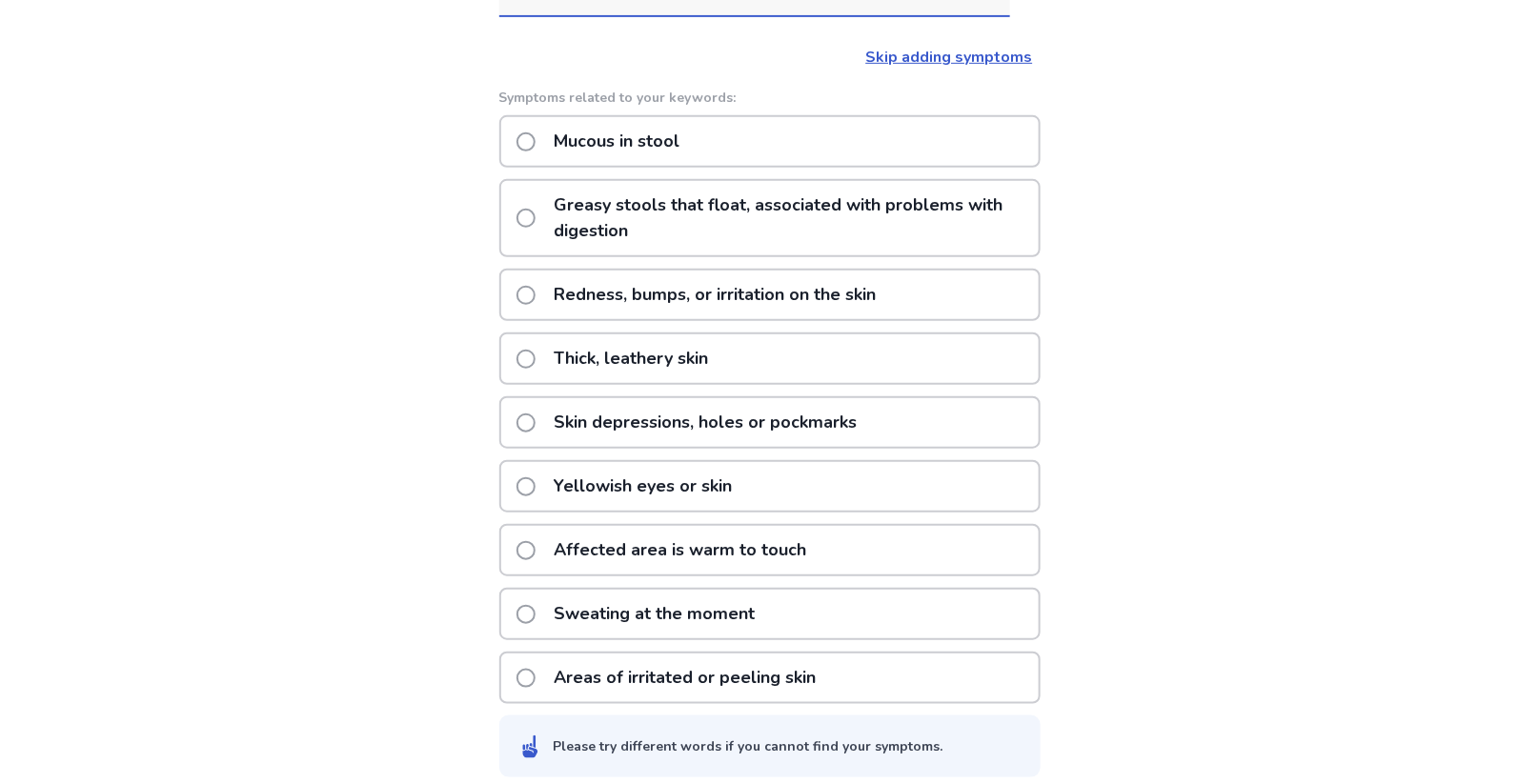 type on "*********" 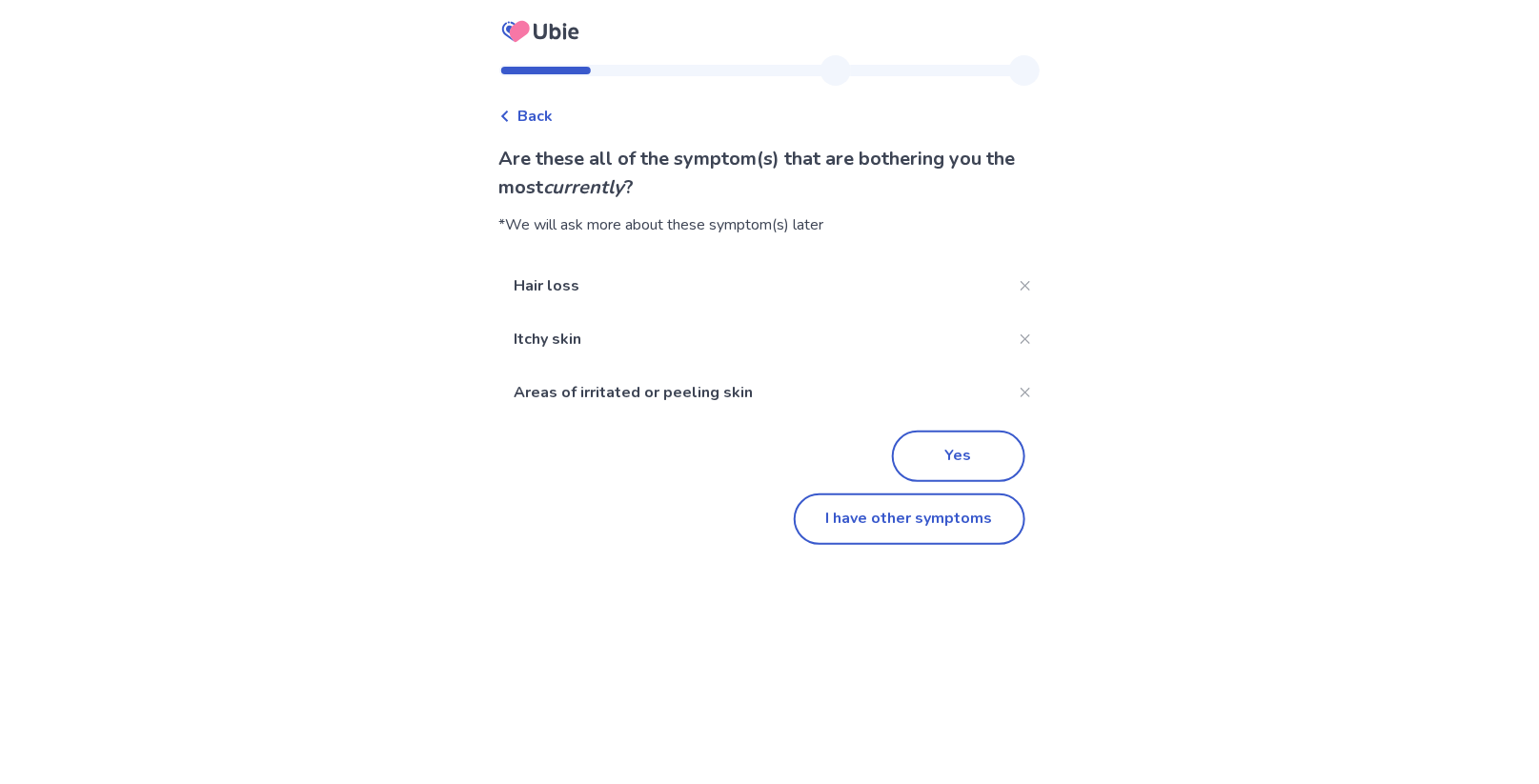 scroll, scrollTop: 0, scrollLeft: 0, axis: both 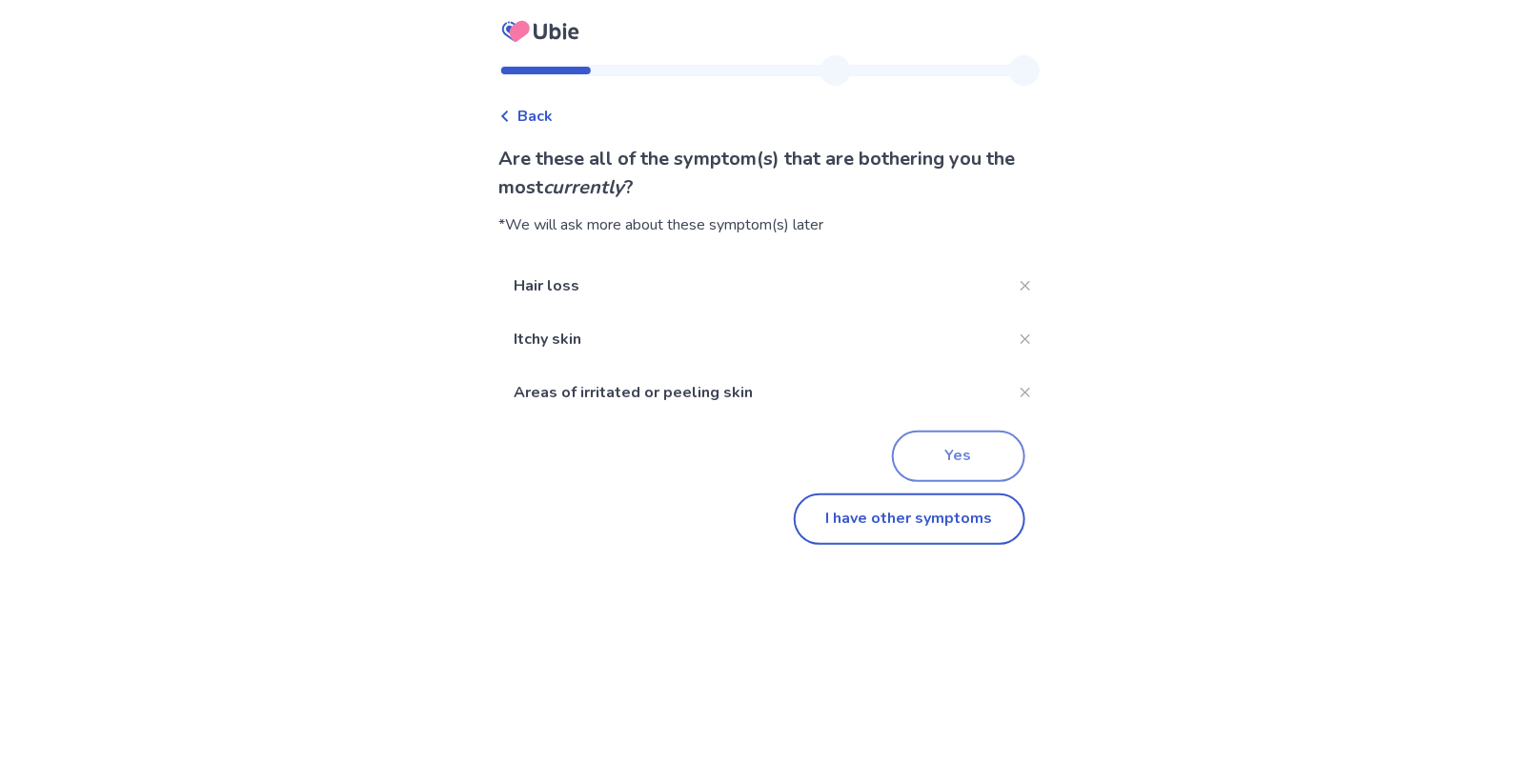 click on "Yes" 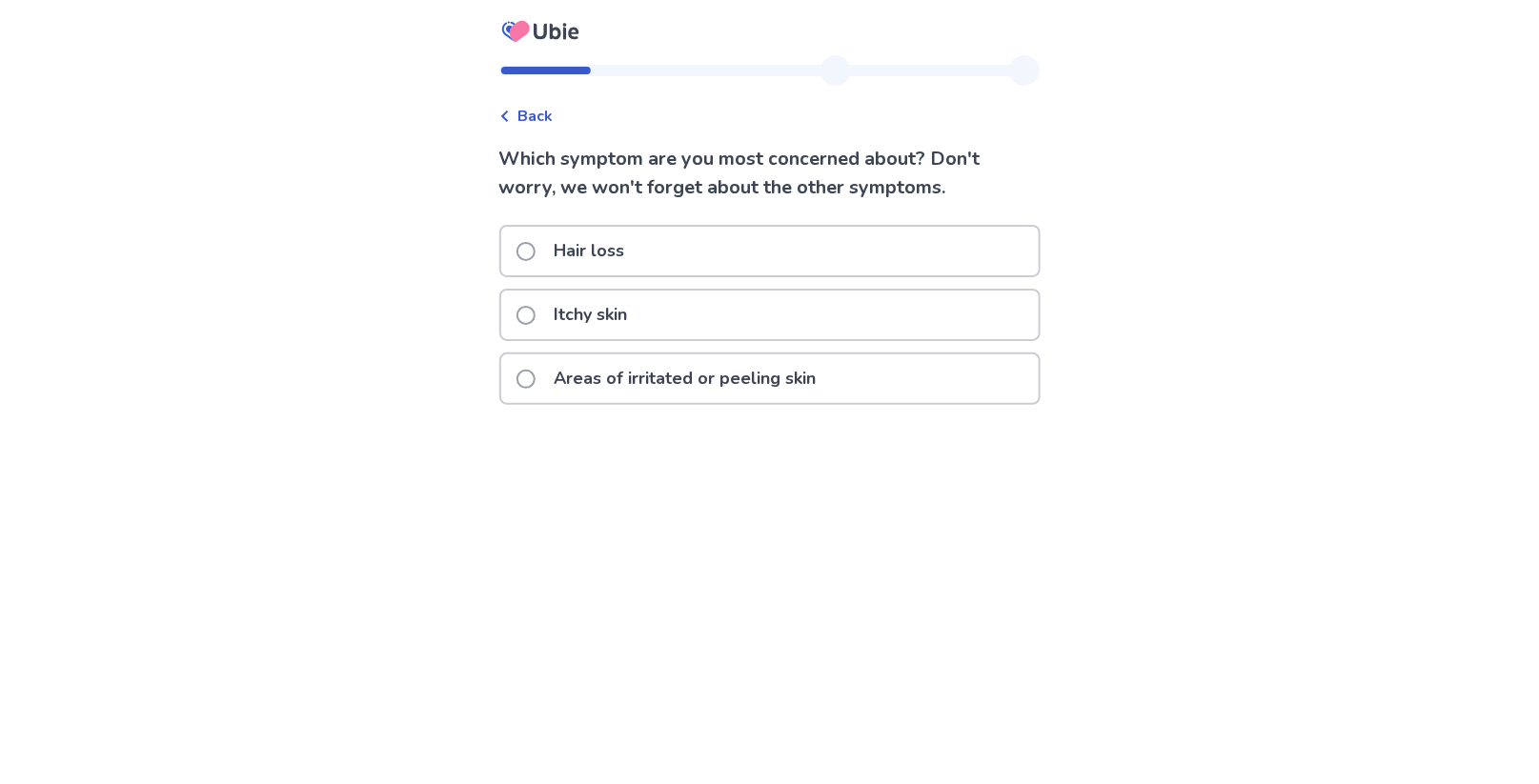 click on "Areas of irritated or peeling skin" 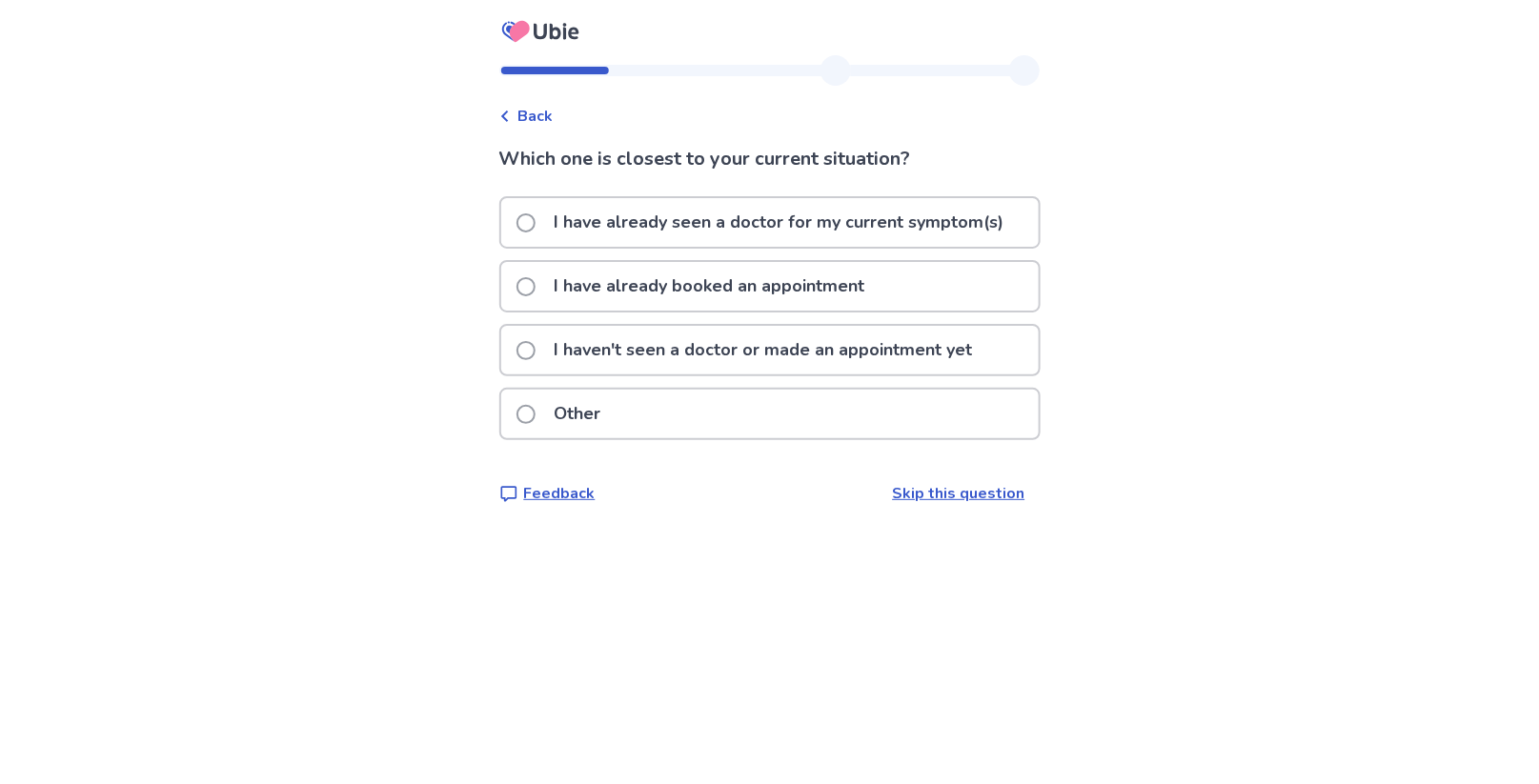 click at bounding box center [526, 351] 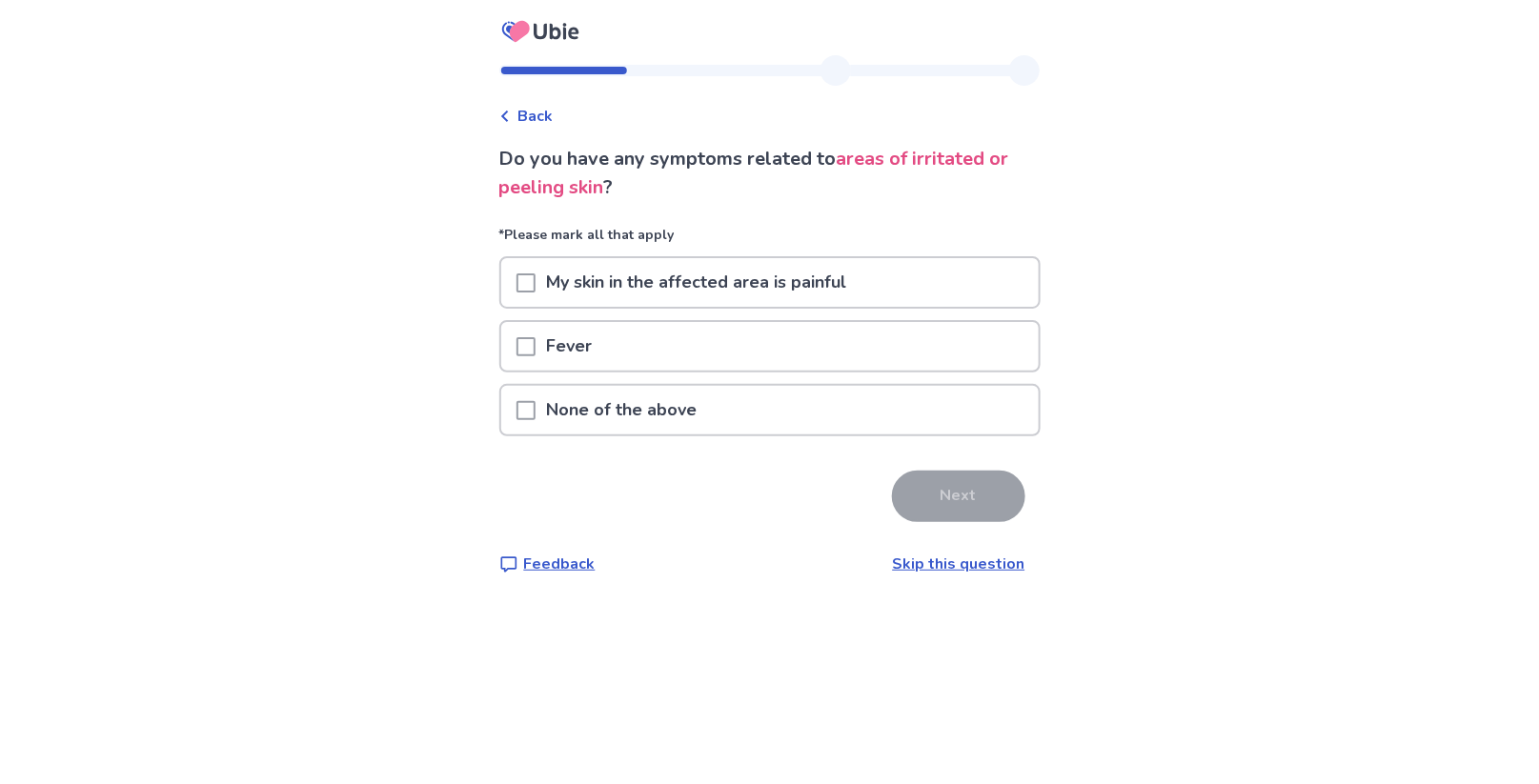 click at bounding box center (526, 282) 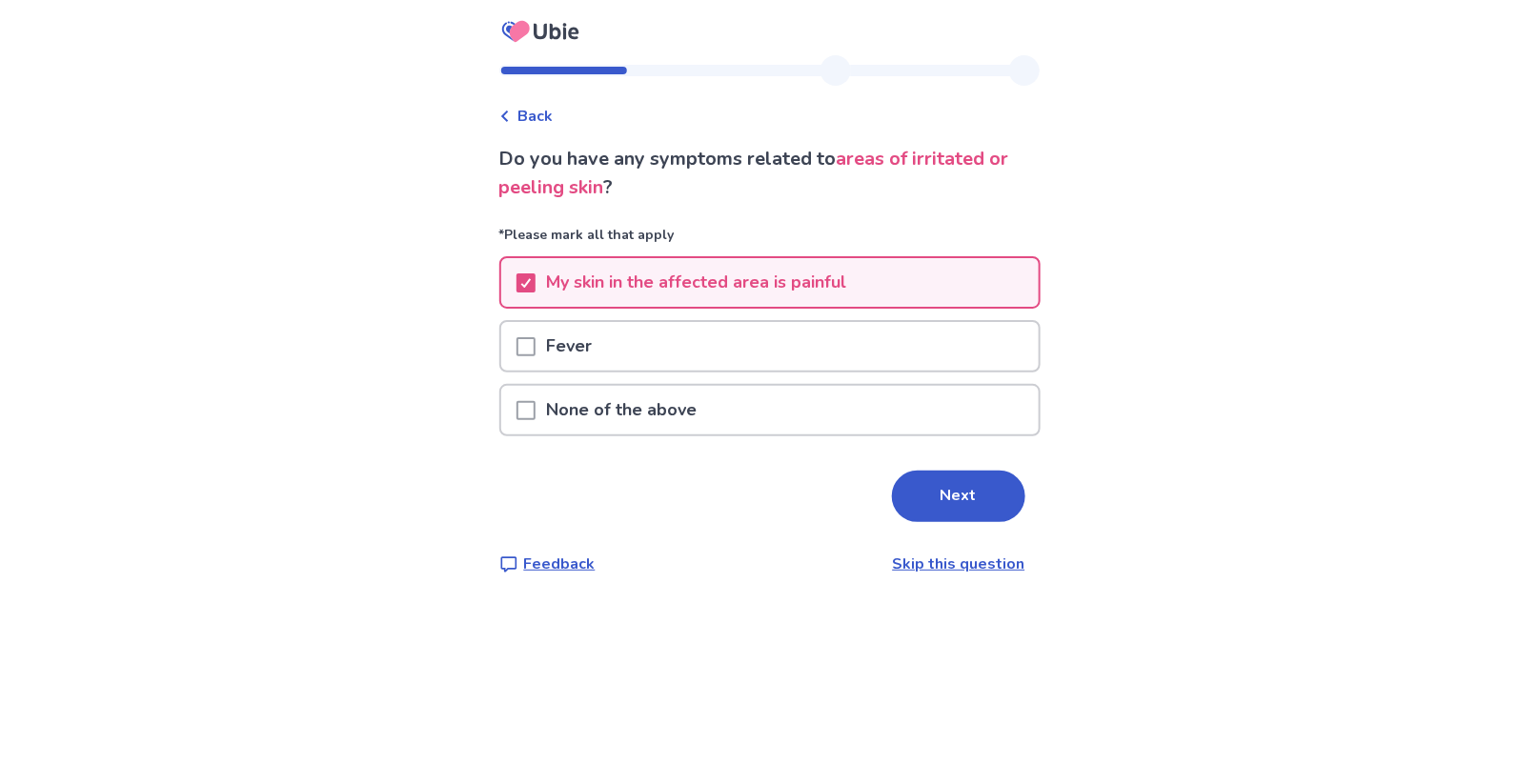 click at bounding box center [526, 411] 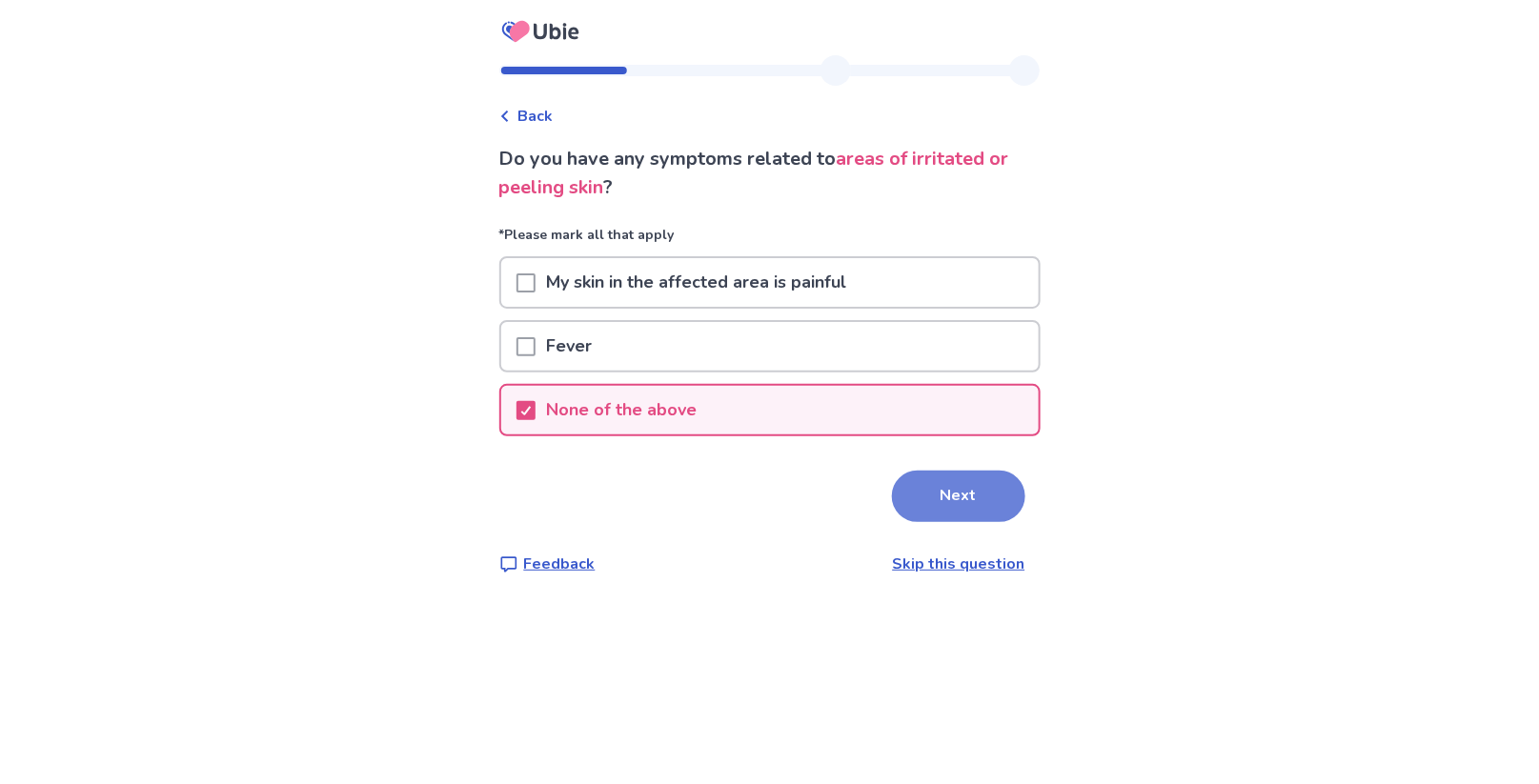 click on "Next" at bounding box center (959, 496) 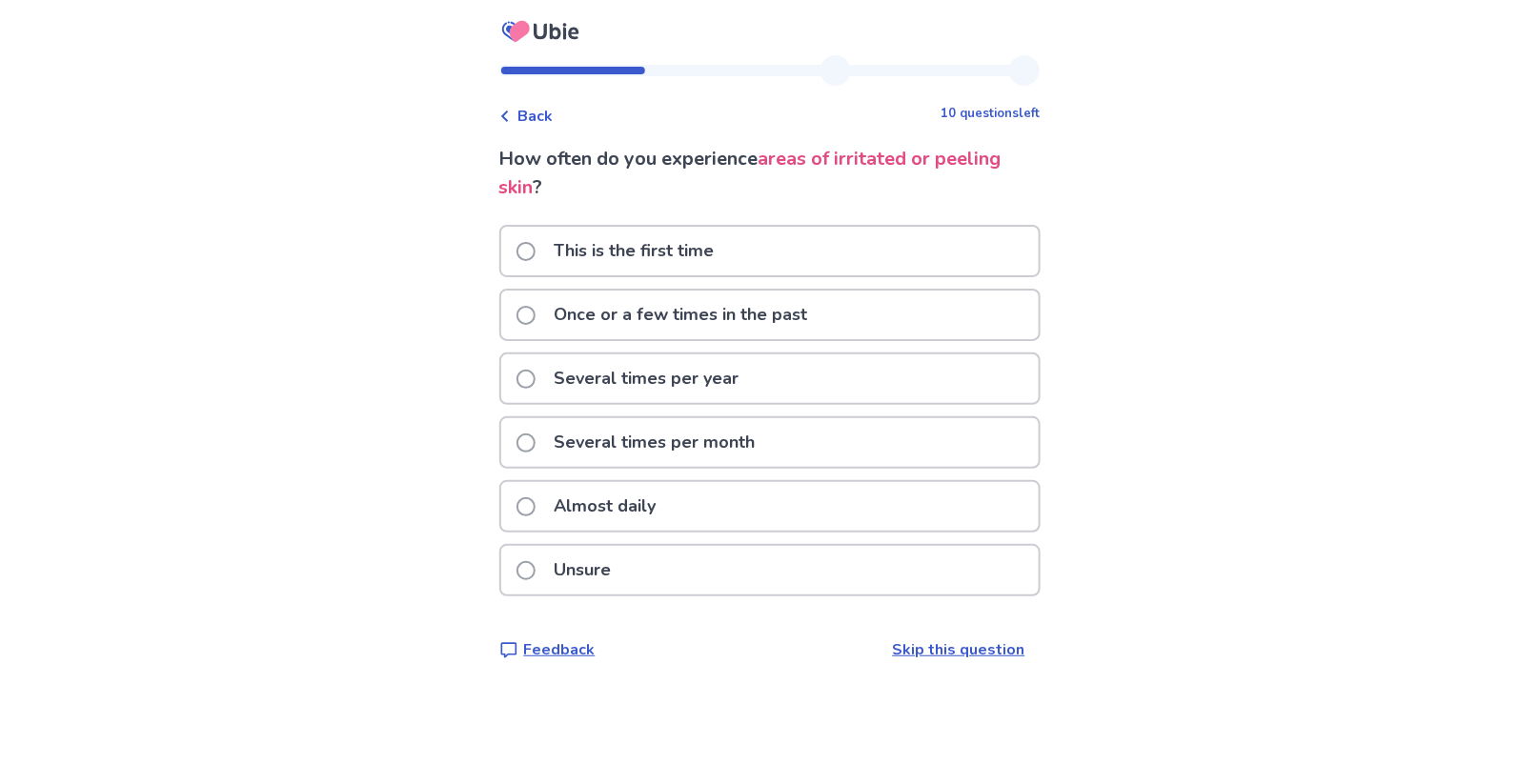 click on "Almost daily" at bounding box center [592, 506] 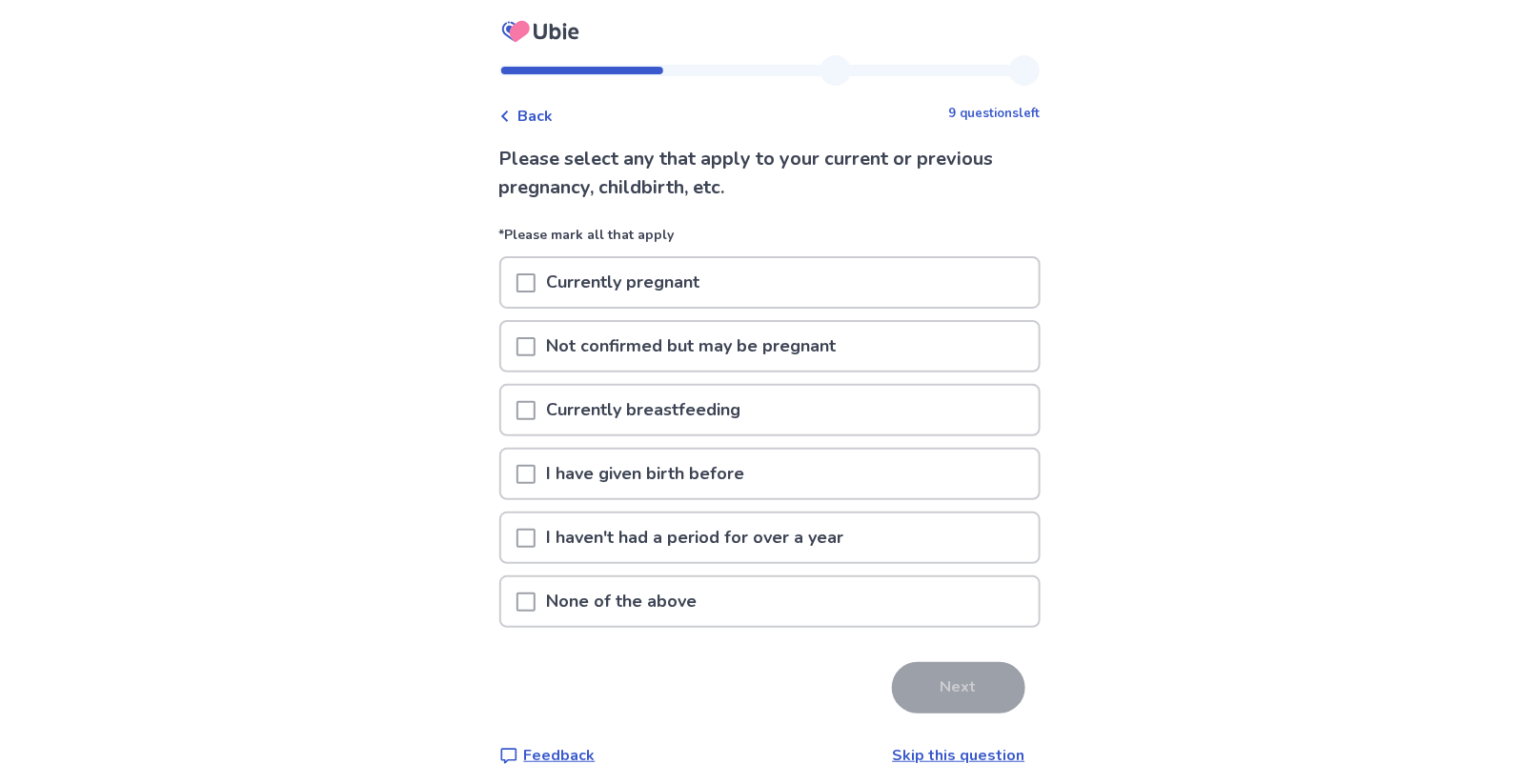 click at bounding box center (526, 602) 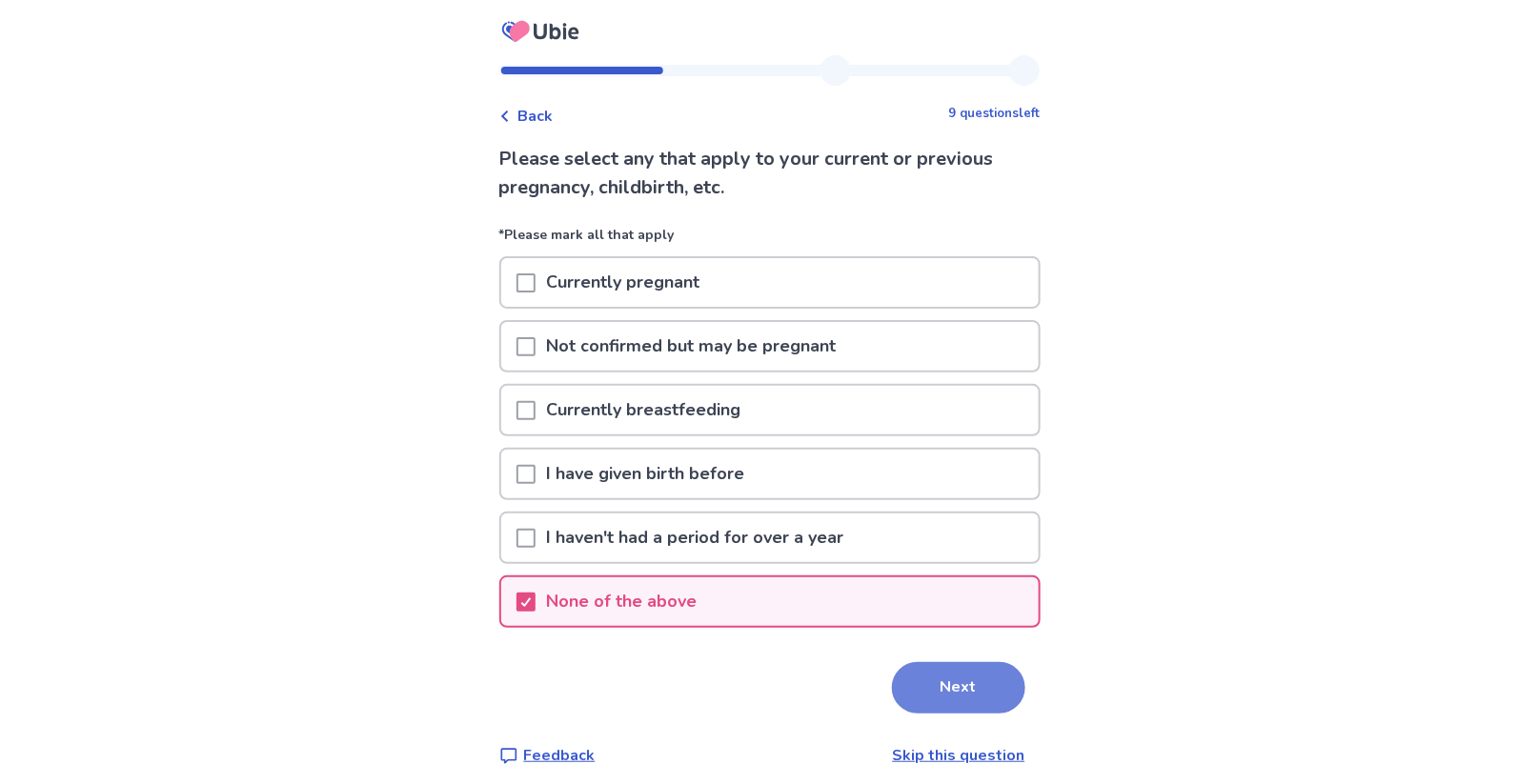 click on "Next" at bounding box center [959, 688] 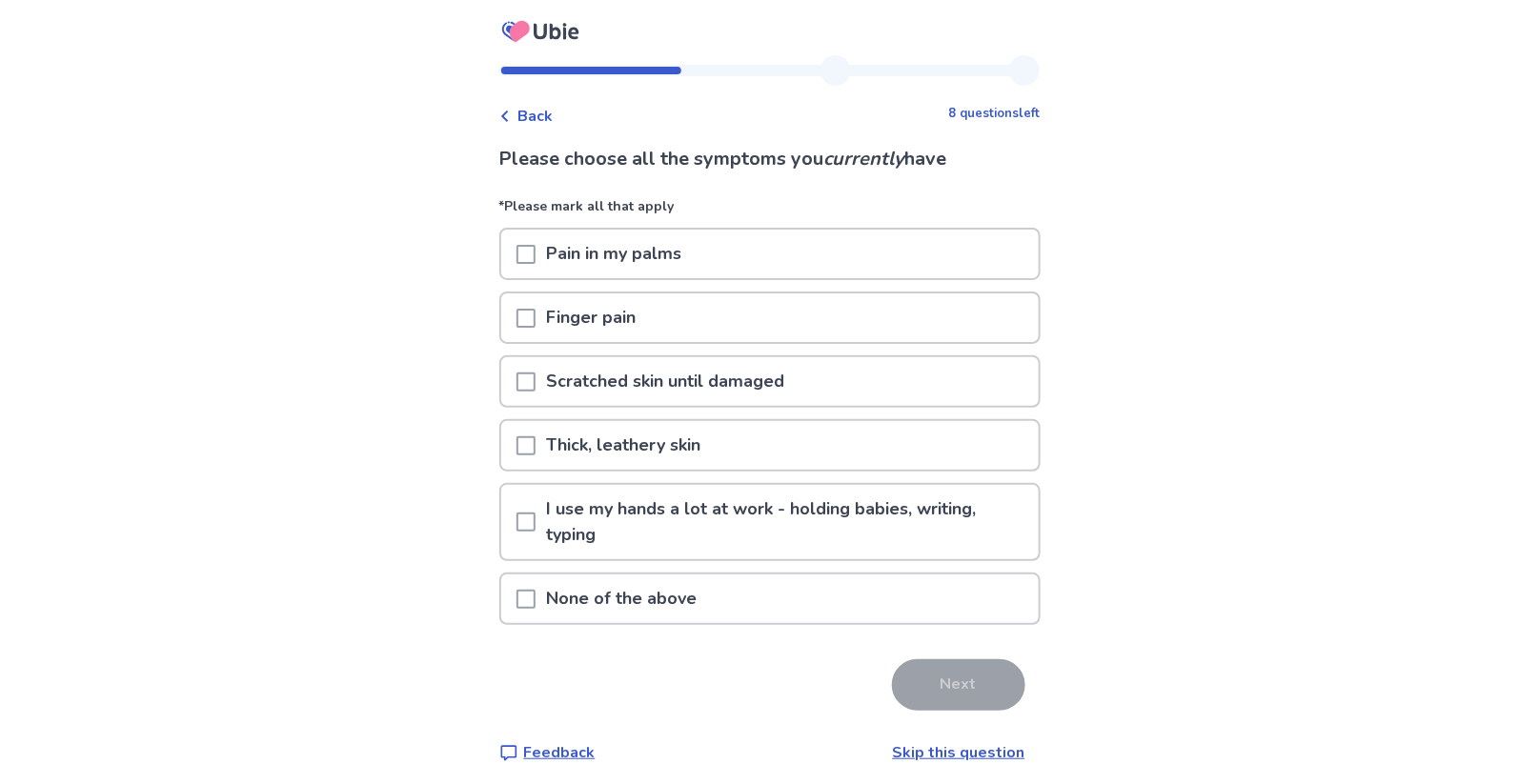 click at bounding box center (526, 446) 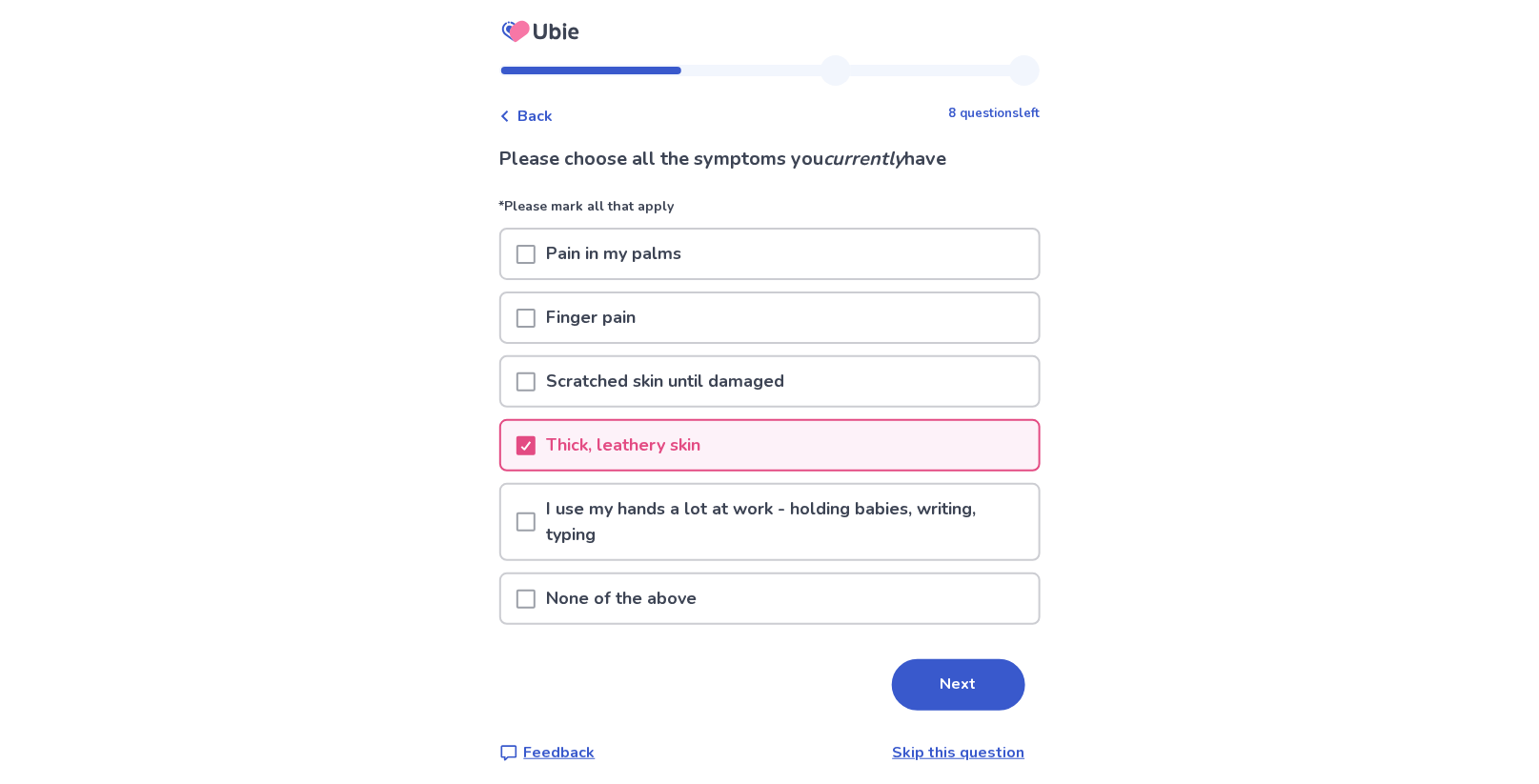 click at bounding box center [526, 382] 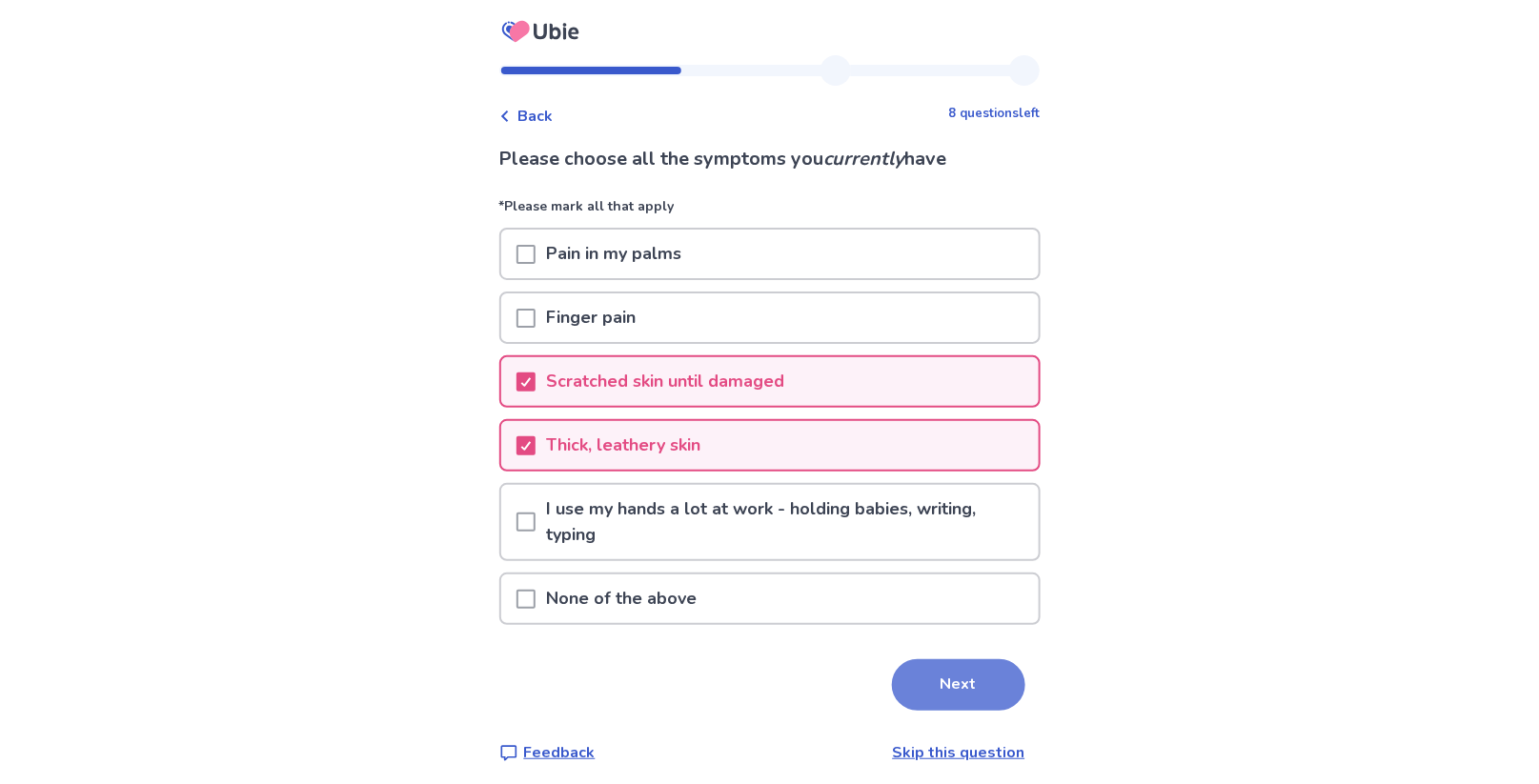 click on "Next" at bounding box center (959, 685) 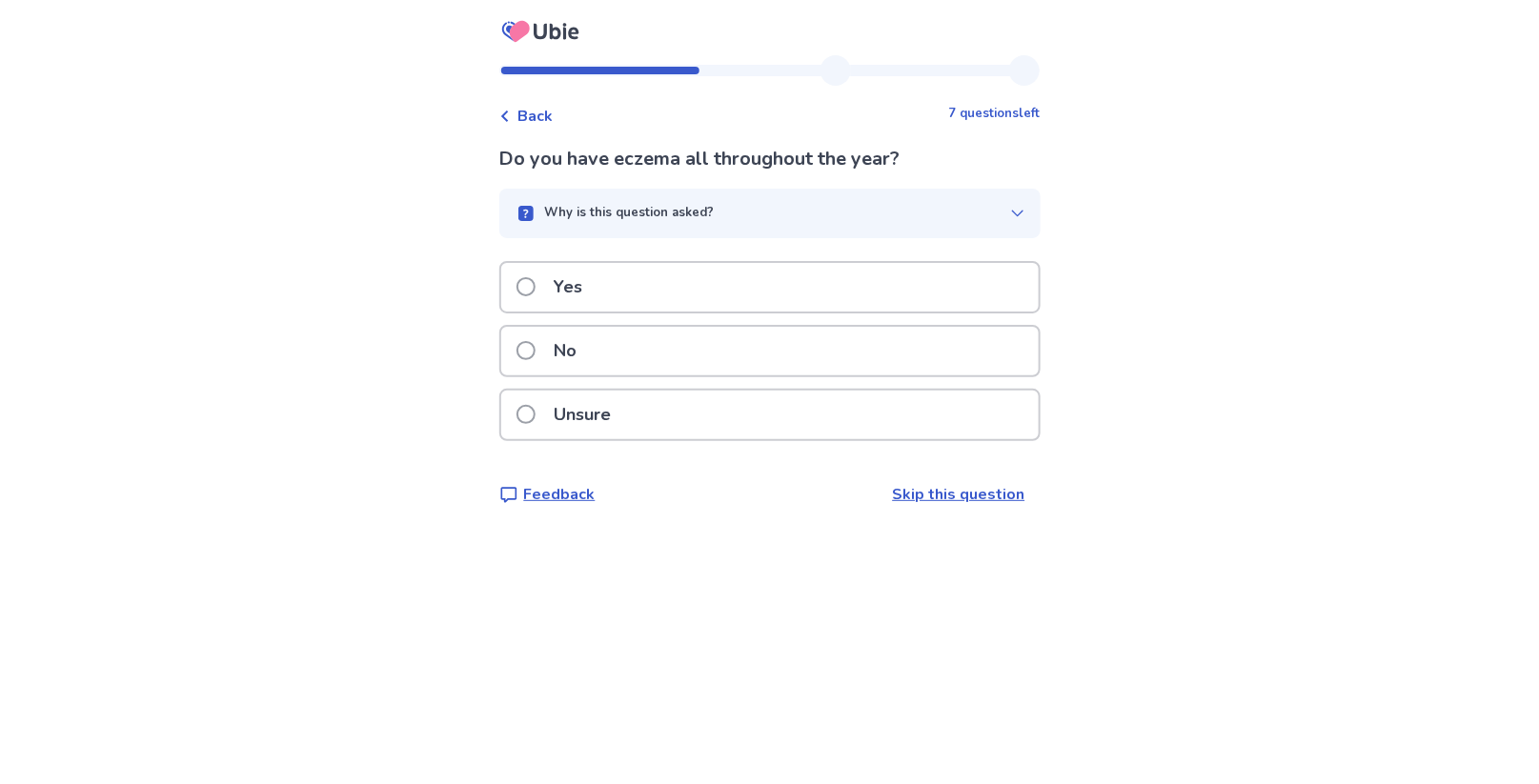 click at bounding box center (526, 287) 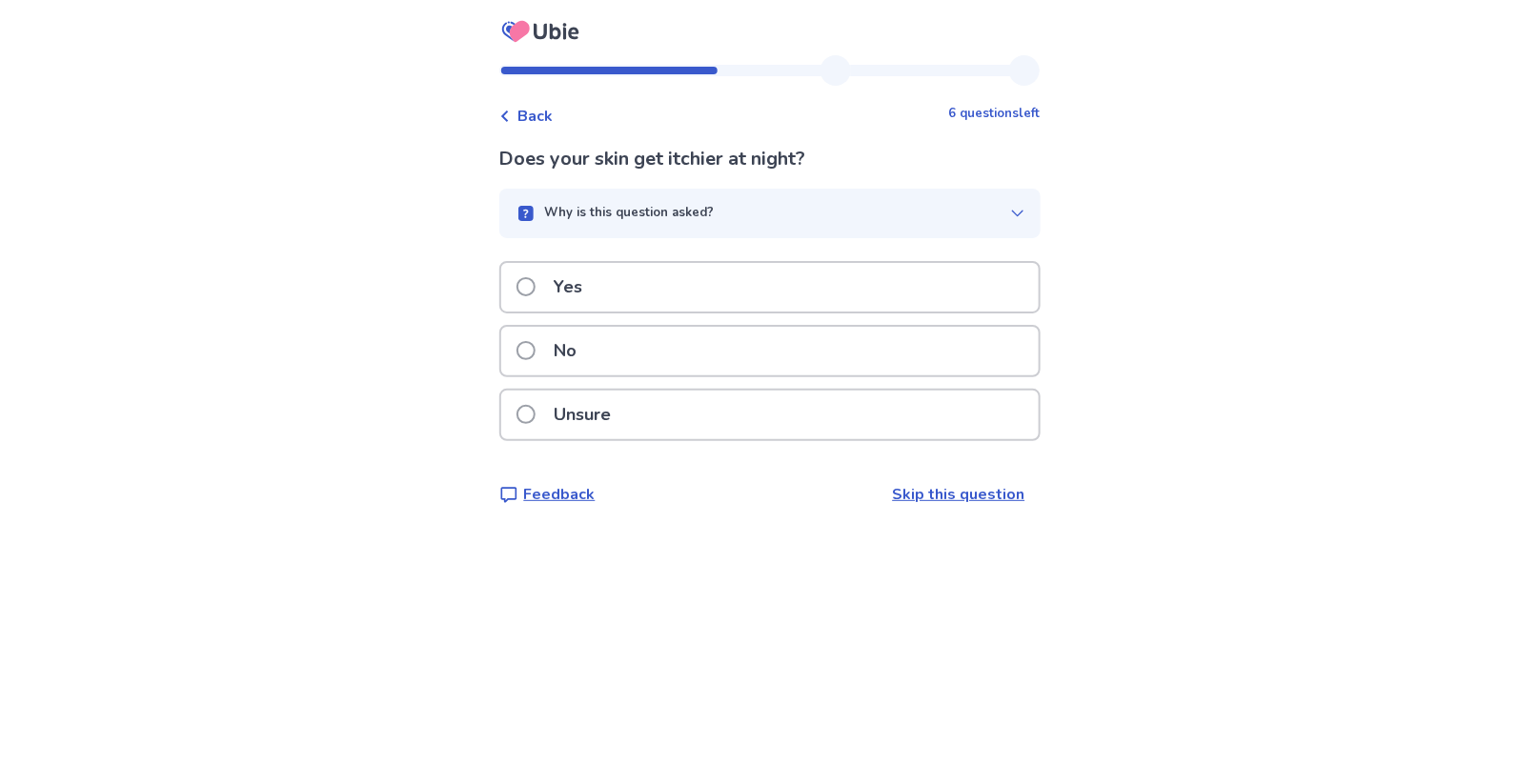 click at bounding box center [526, 414] 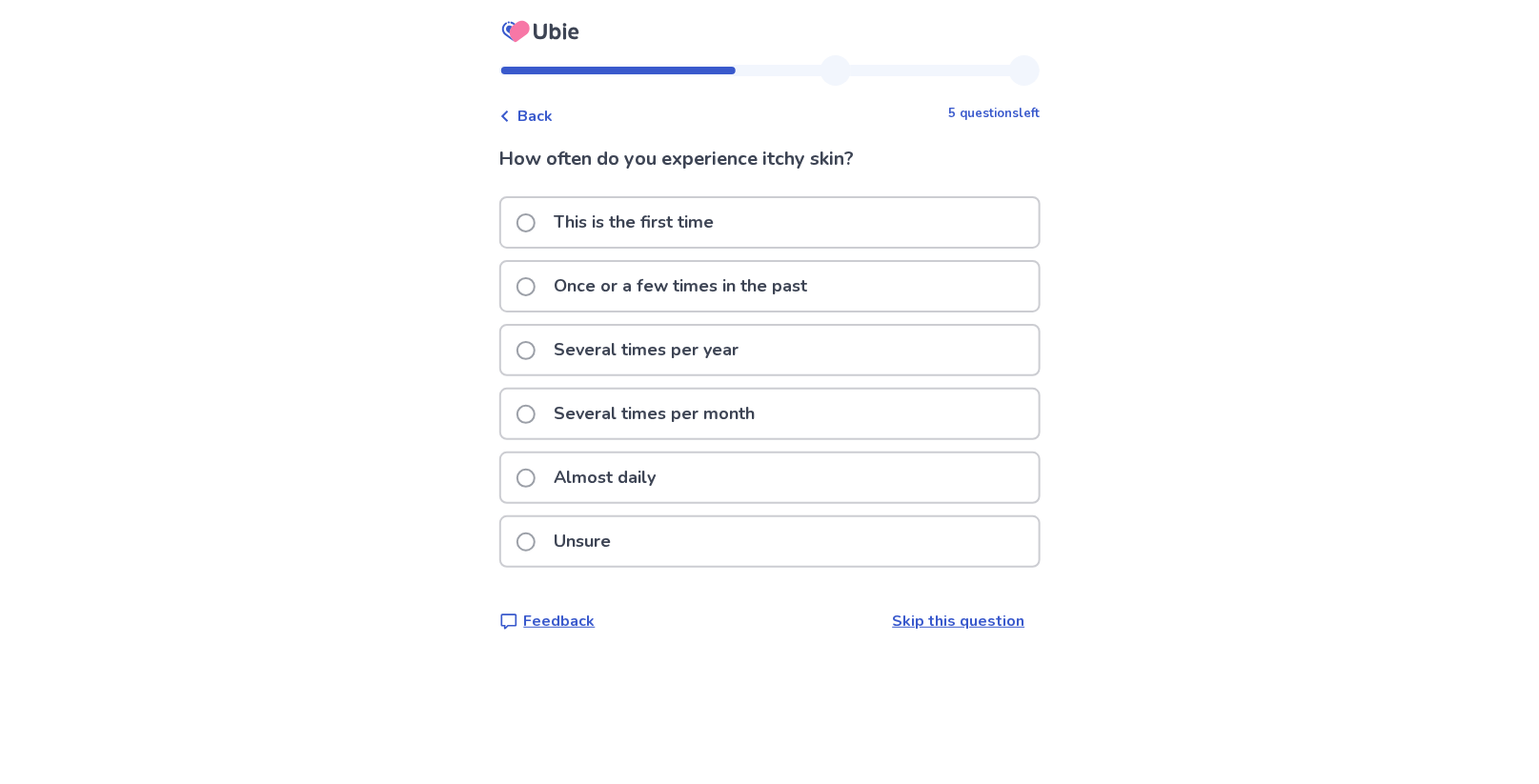 click at bounding box center (526, 478) 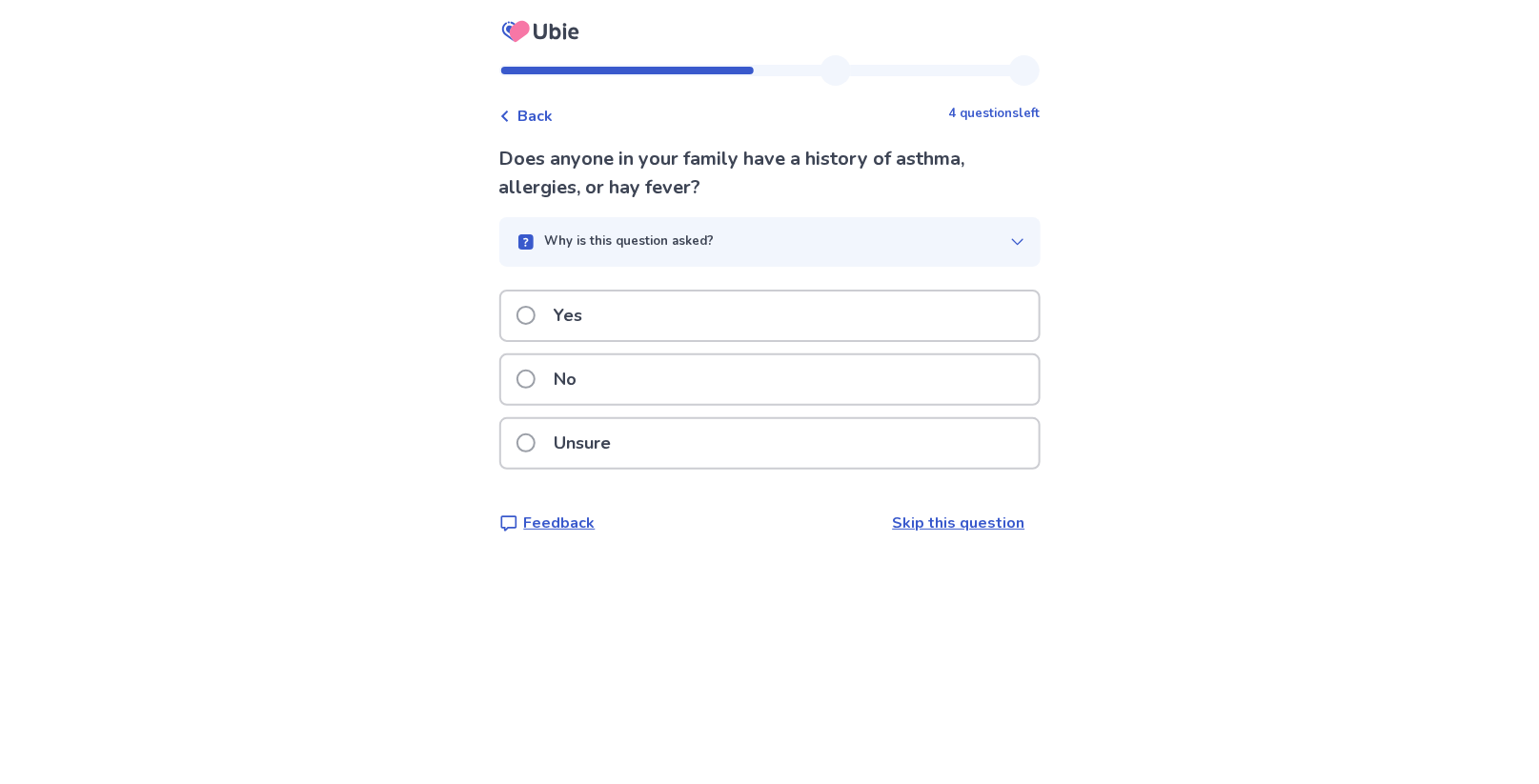 click at bounding box center (526, 443) 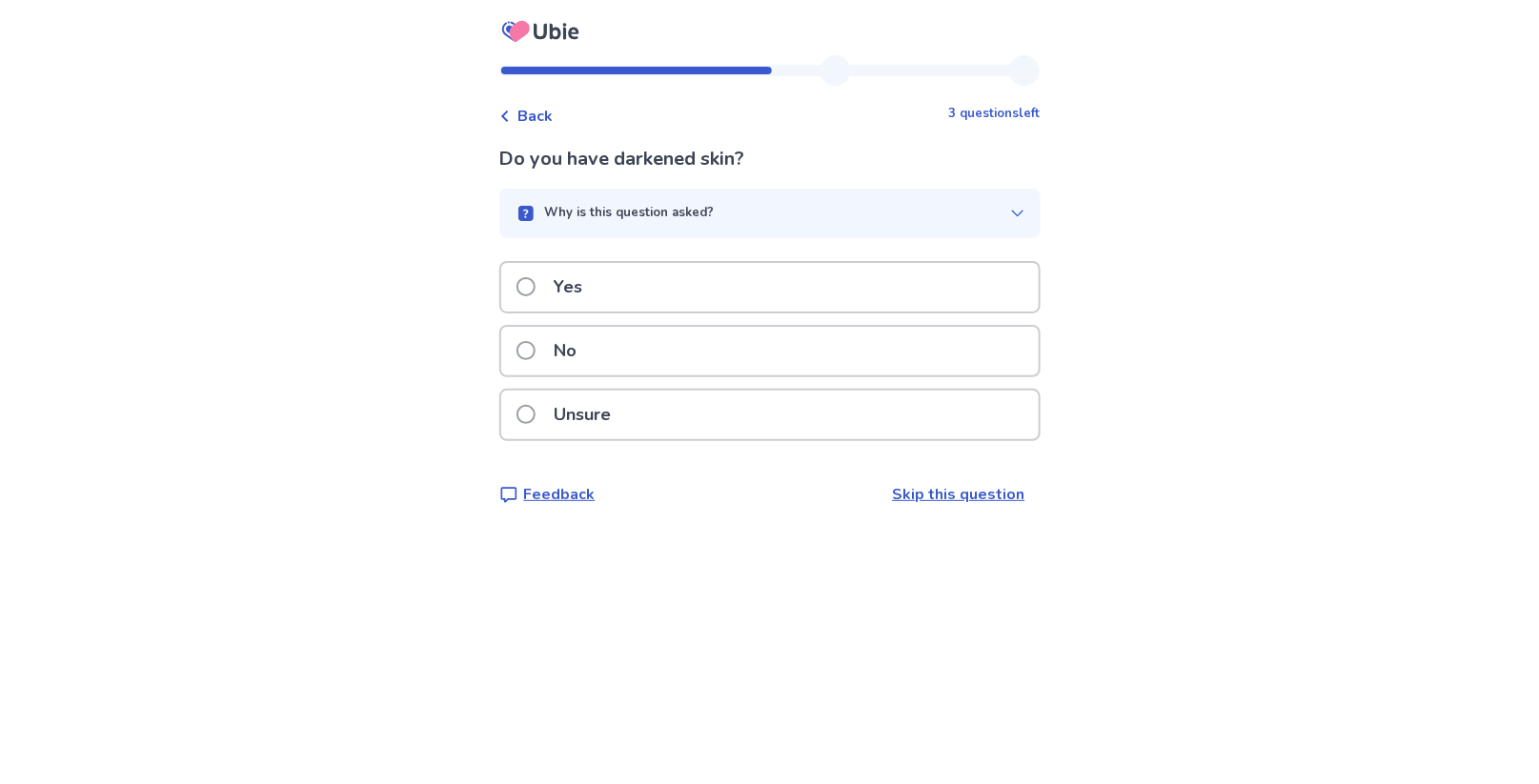 click at bounding box center [526, 287] 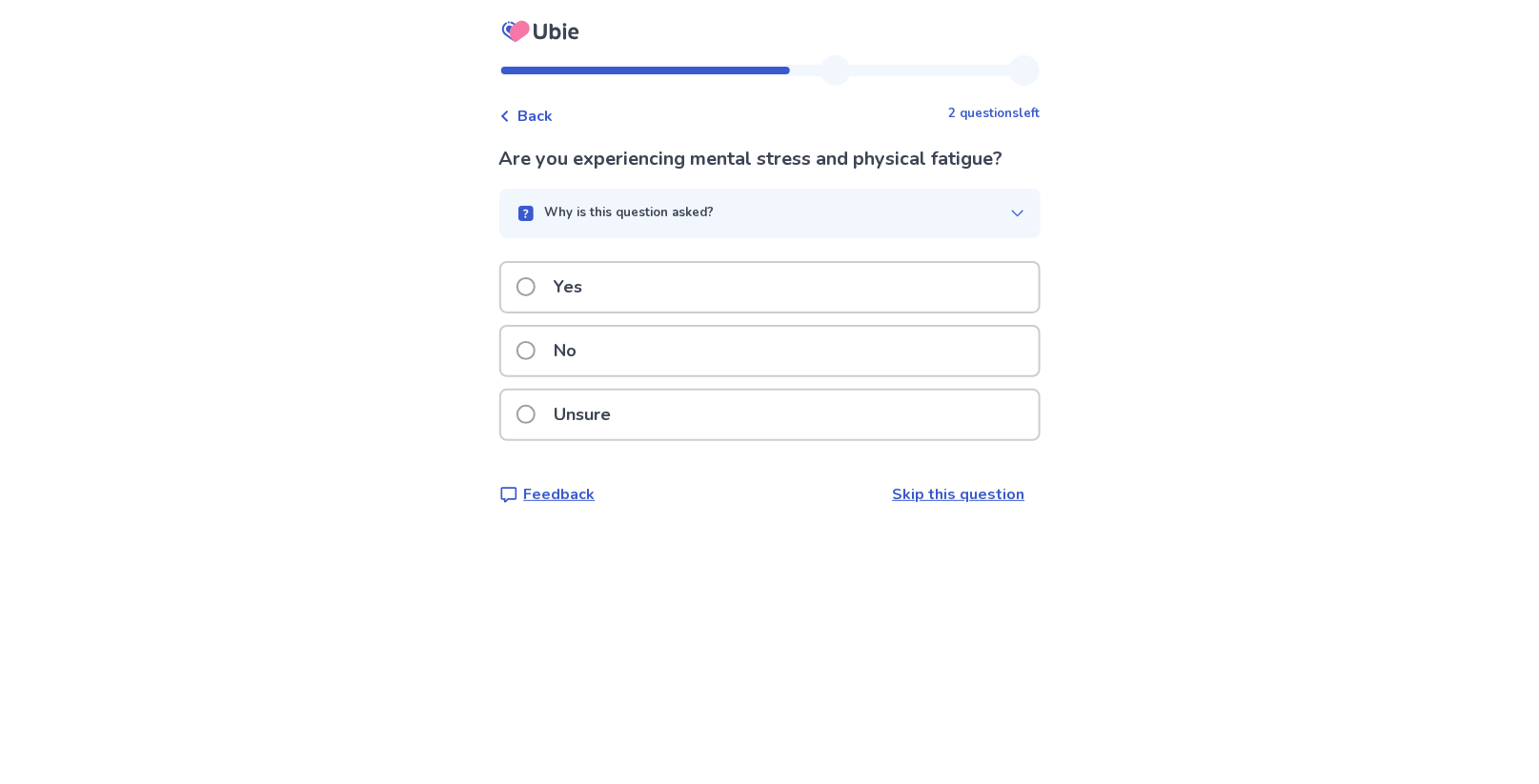 click at bounding box center [526, 351] 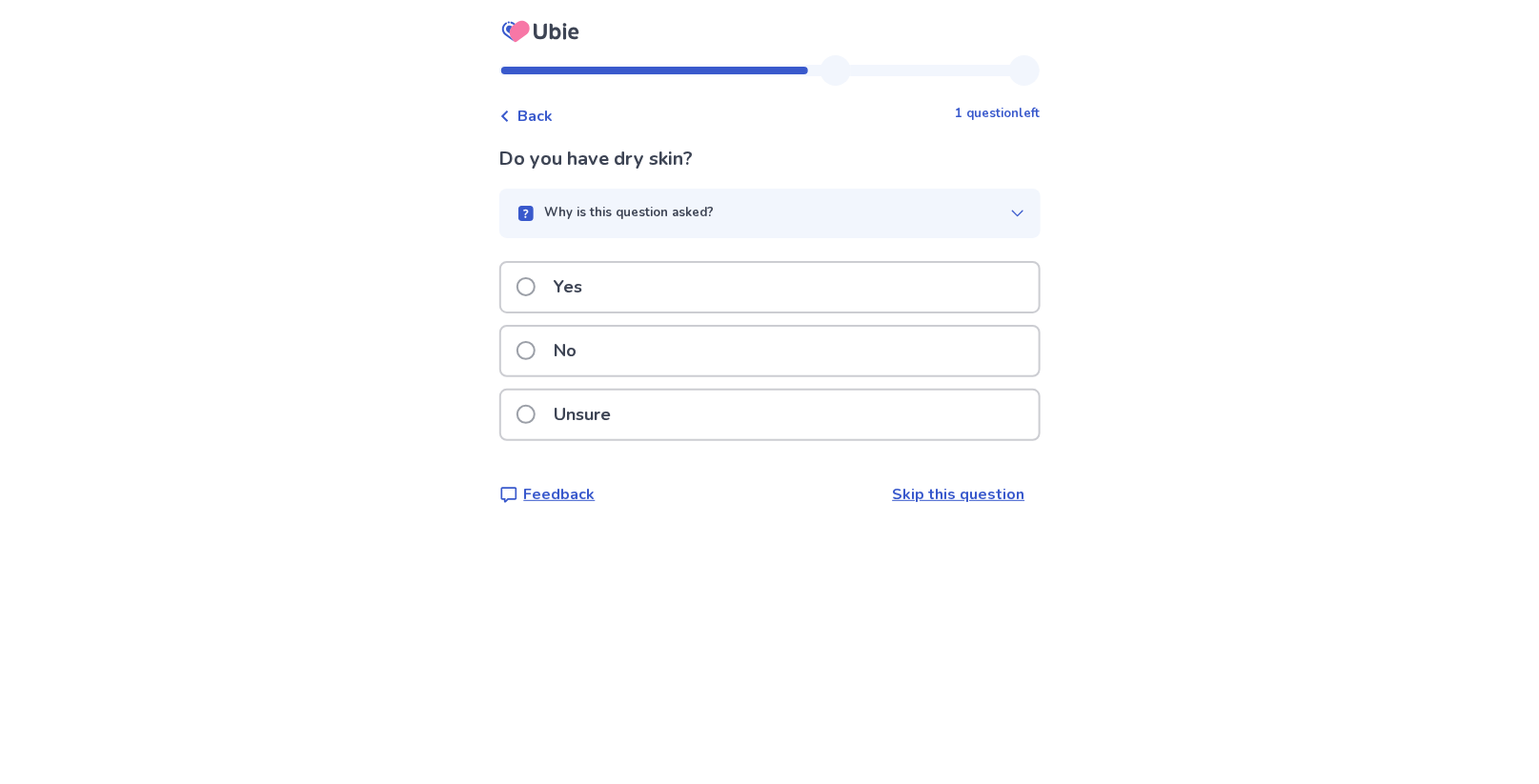 click on "Yes" at bounding box center [556, 287] 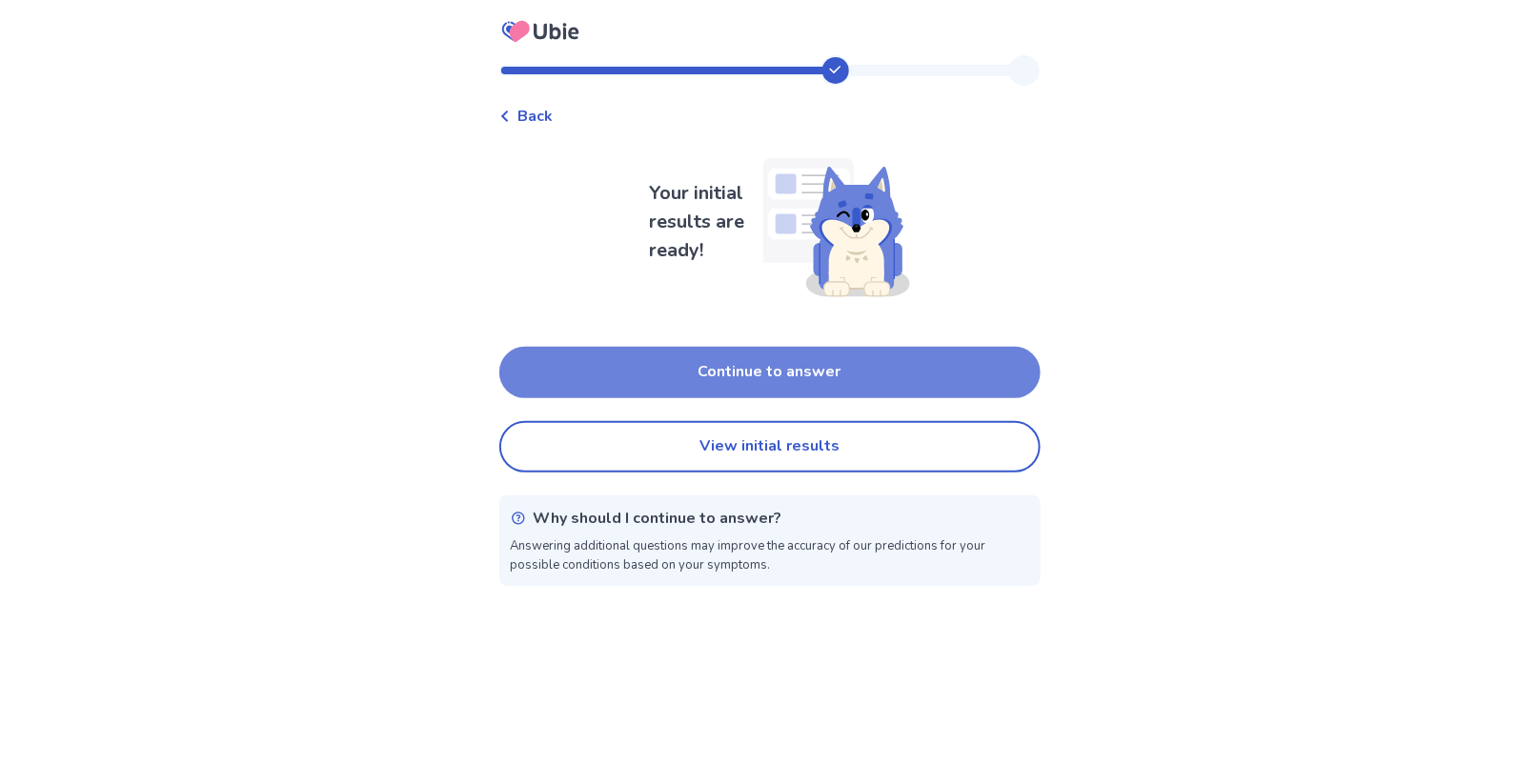 click on "Continue to answer" at bounding box center [770, 372] 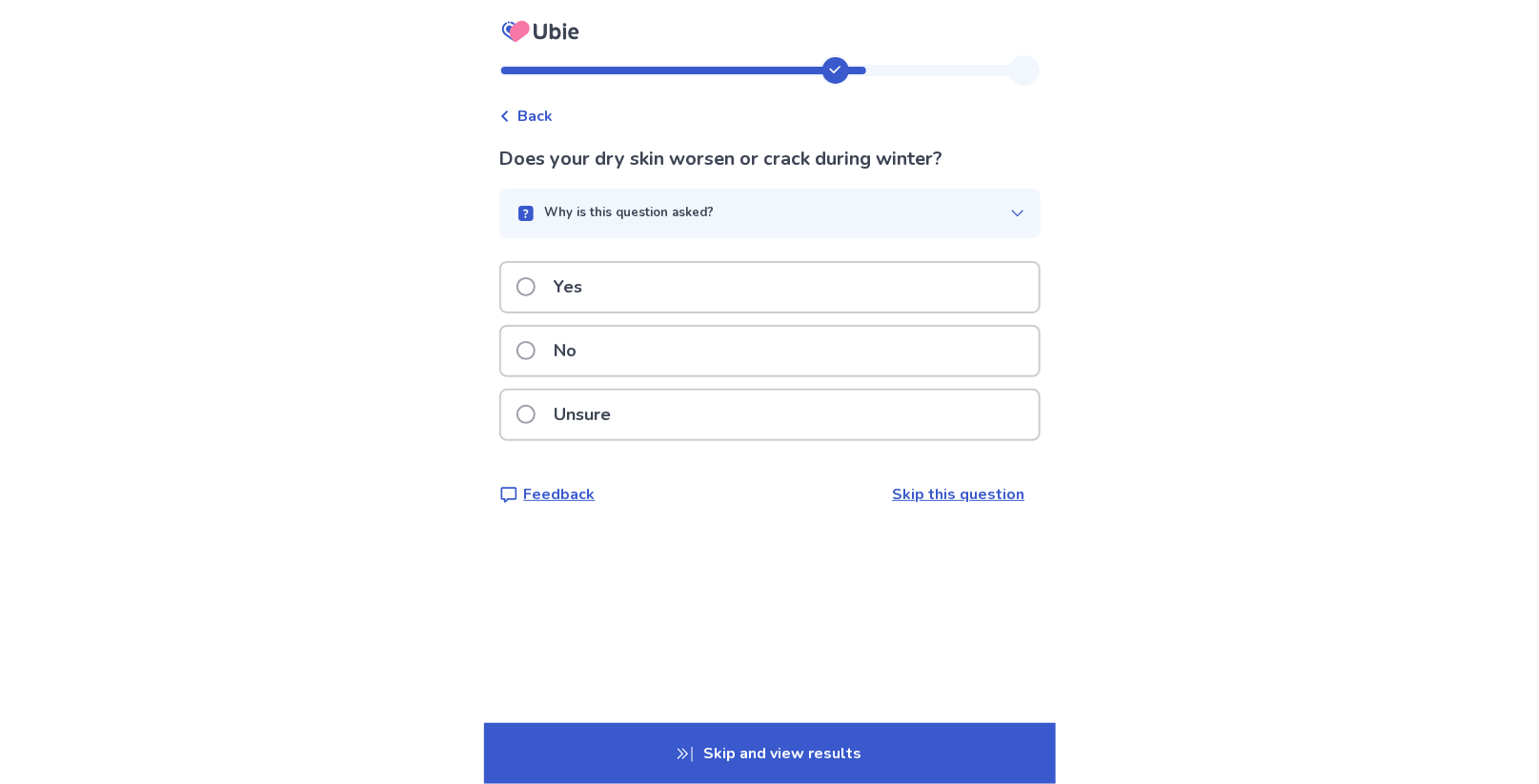 click at bounding box center [526, 414] 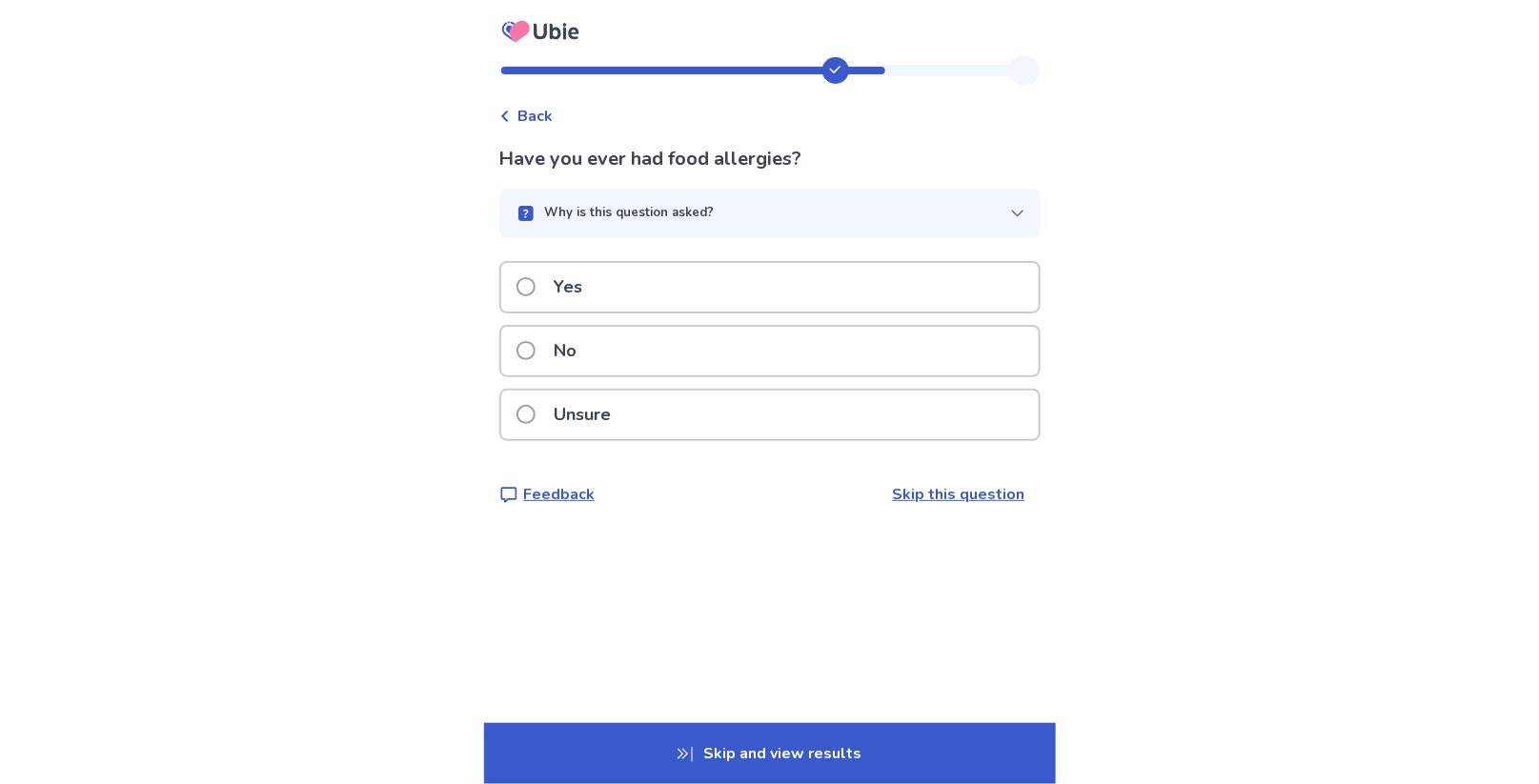 click at bounding box center (526, 287) 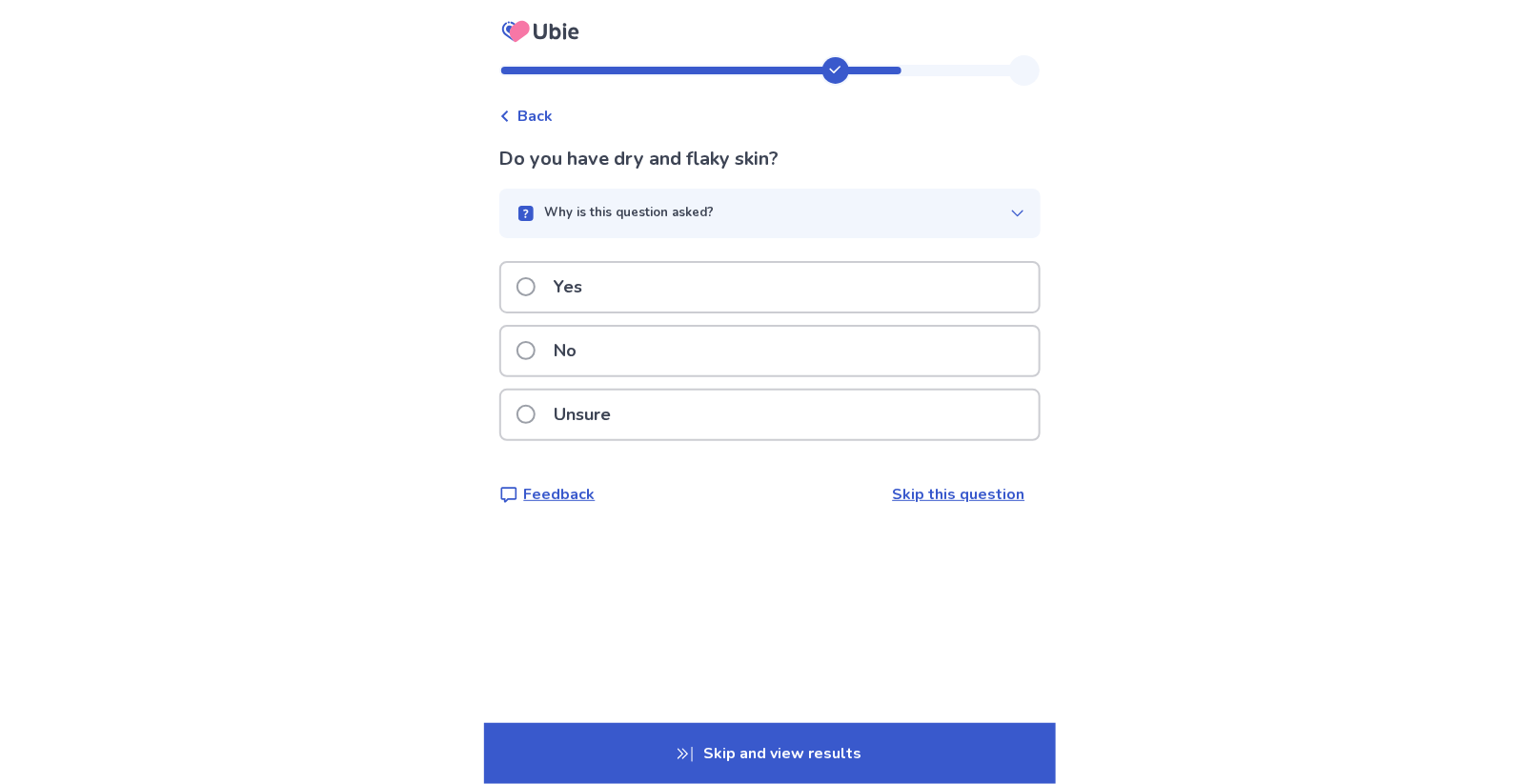 click at bounding box center [526, 287] 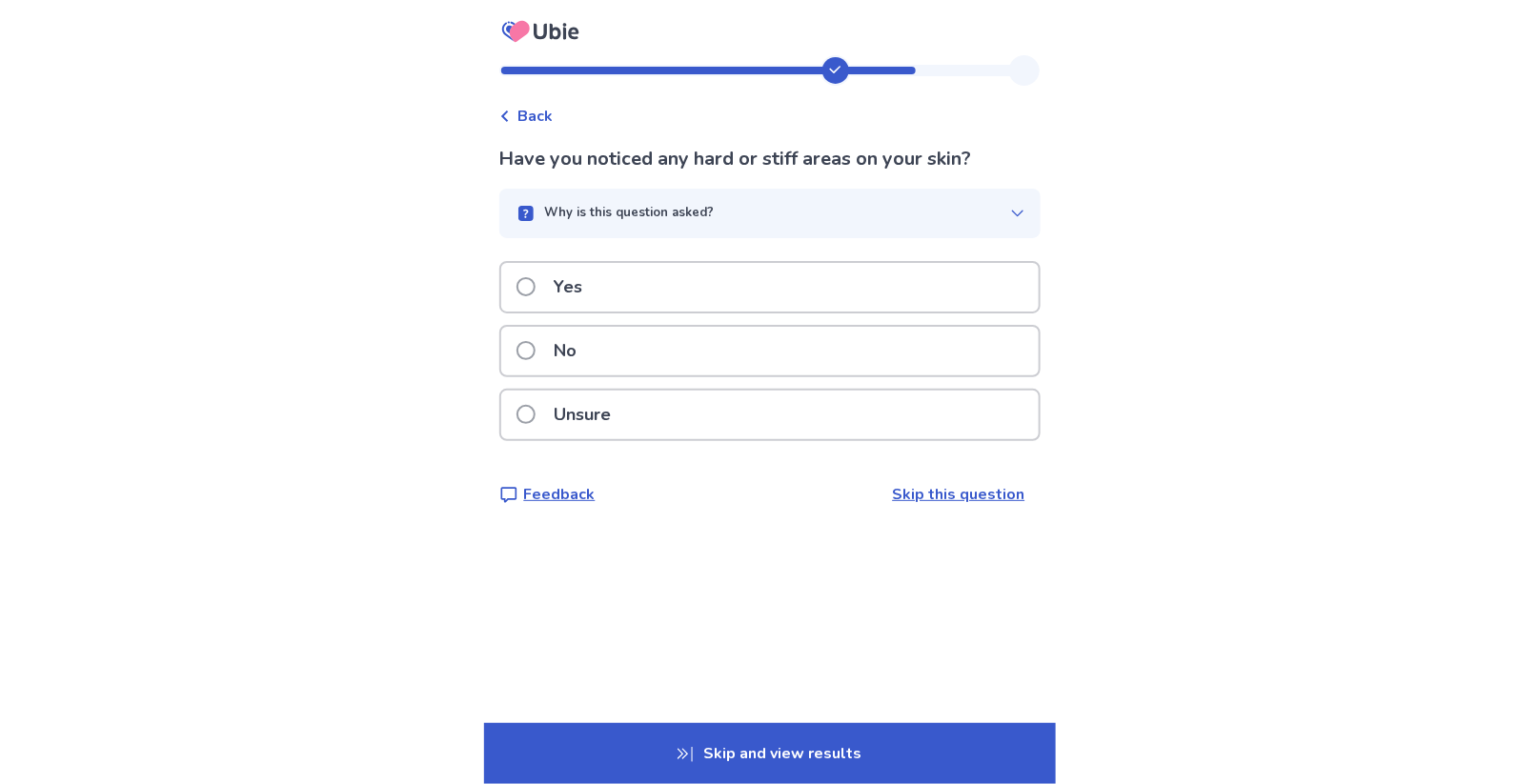 click at bounding box center [526, 287] 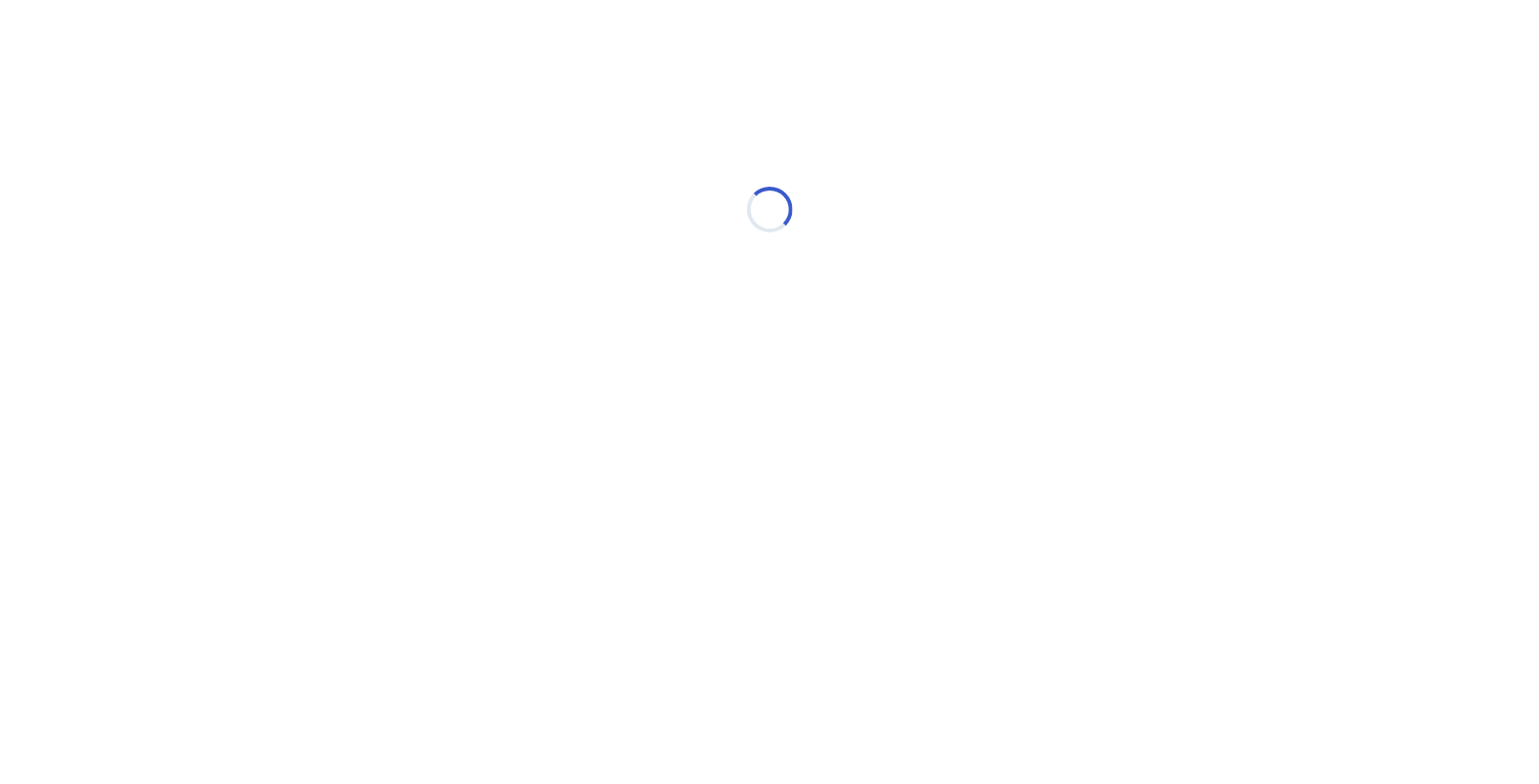 select on "*" 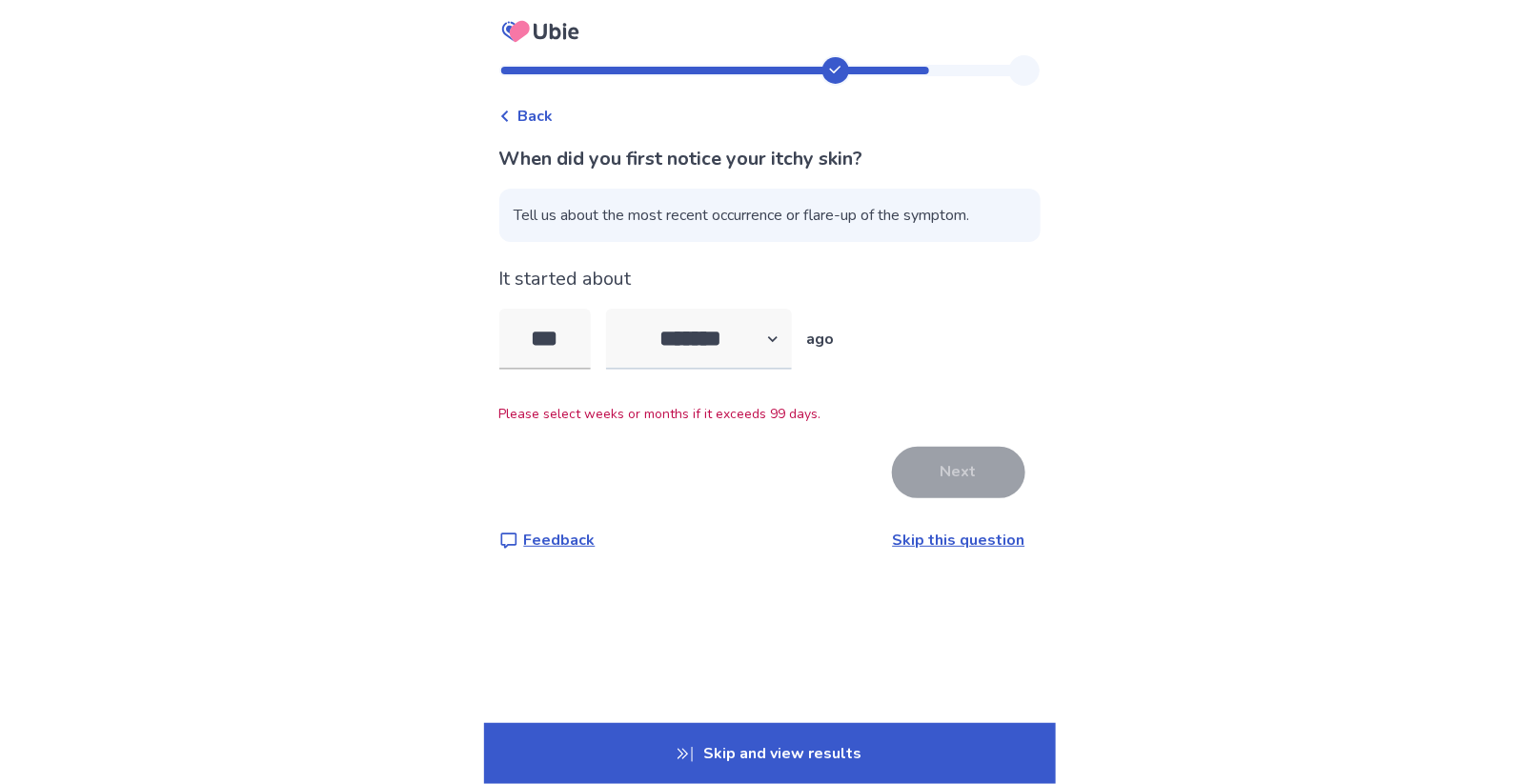 type on "***" 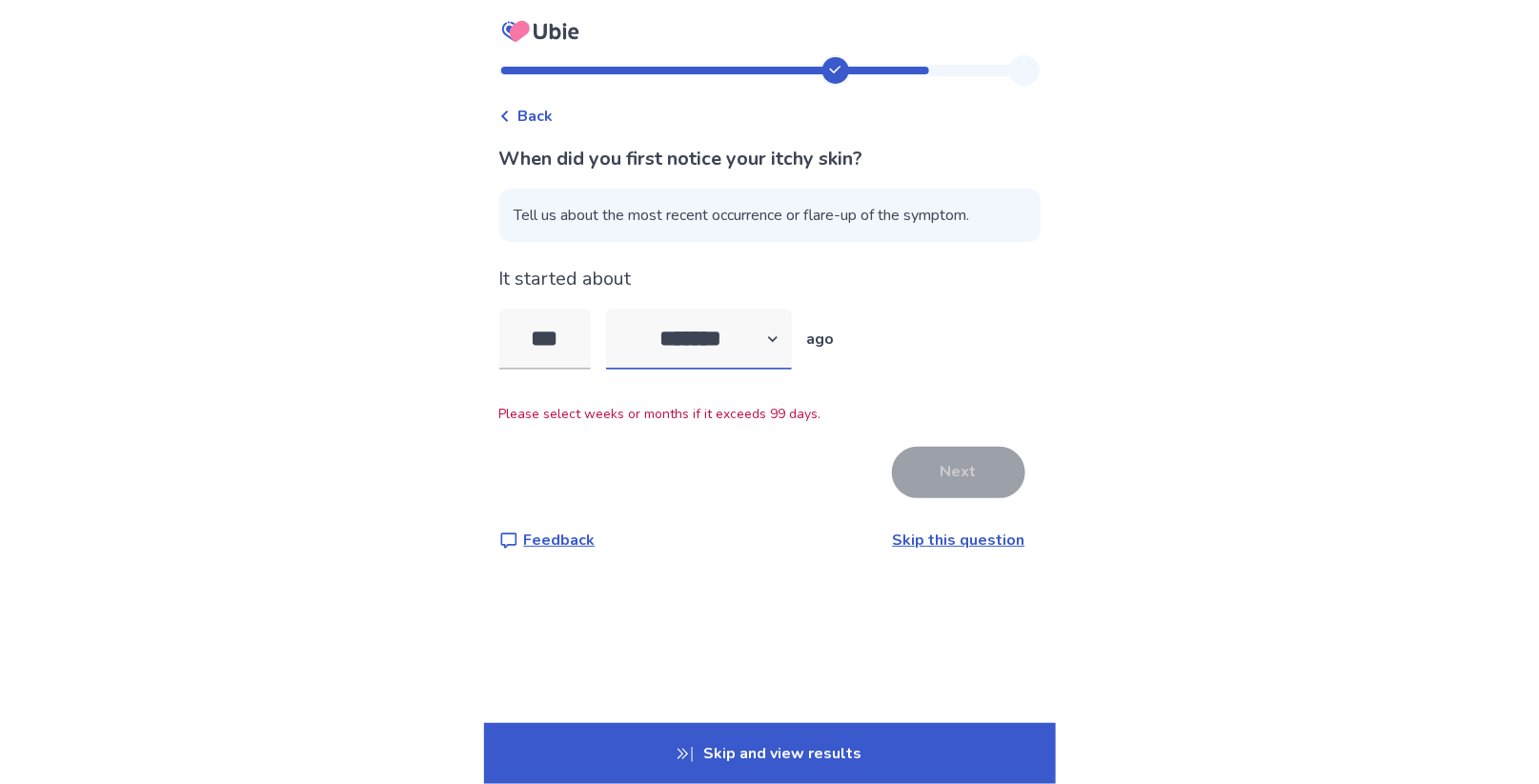 click on "******* ****** ******* ******** *******" at bounding box center [699, 339] 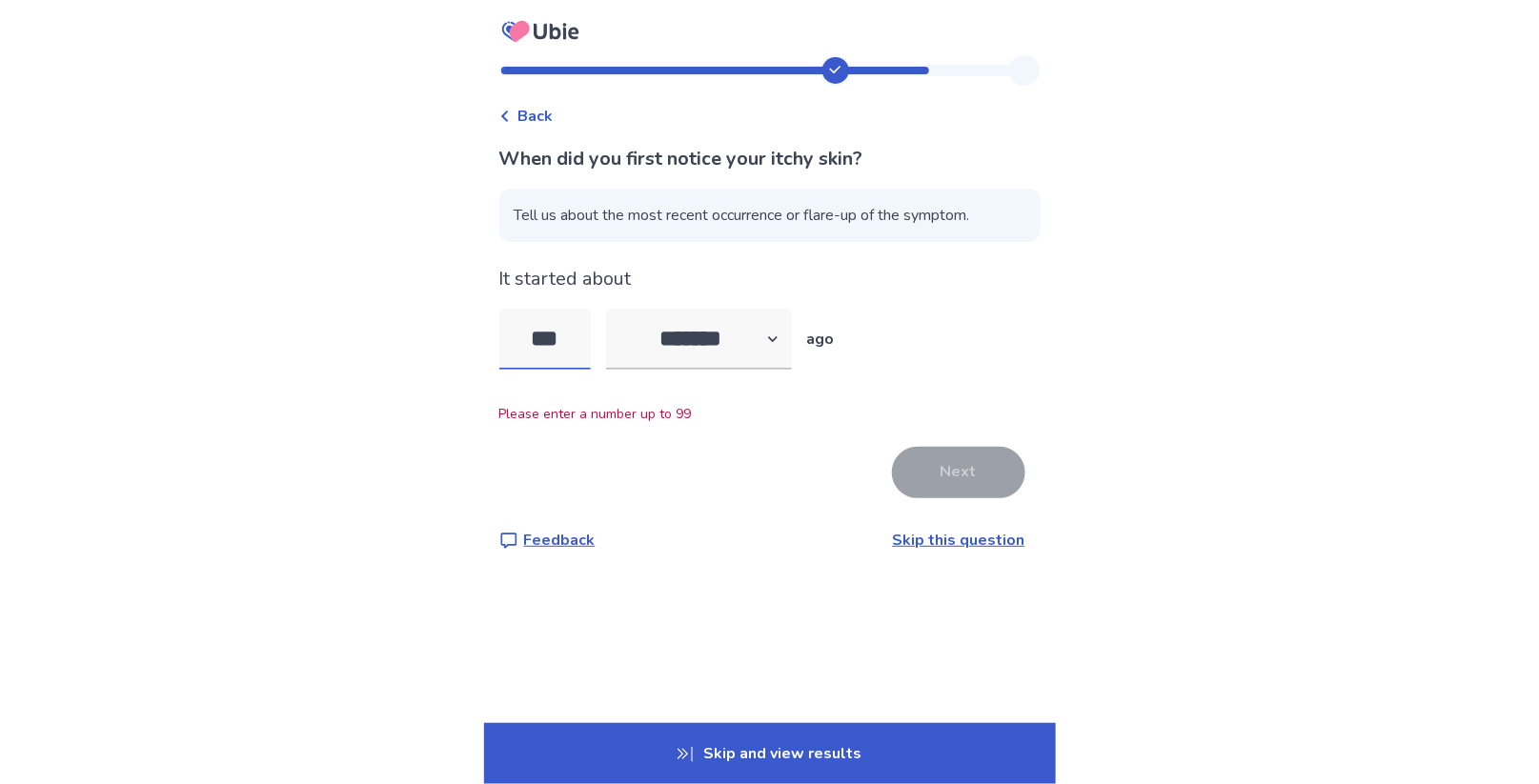 click on "***" at bounding box center (545, 339) 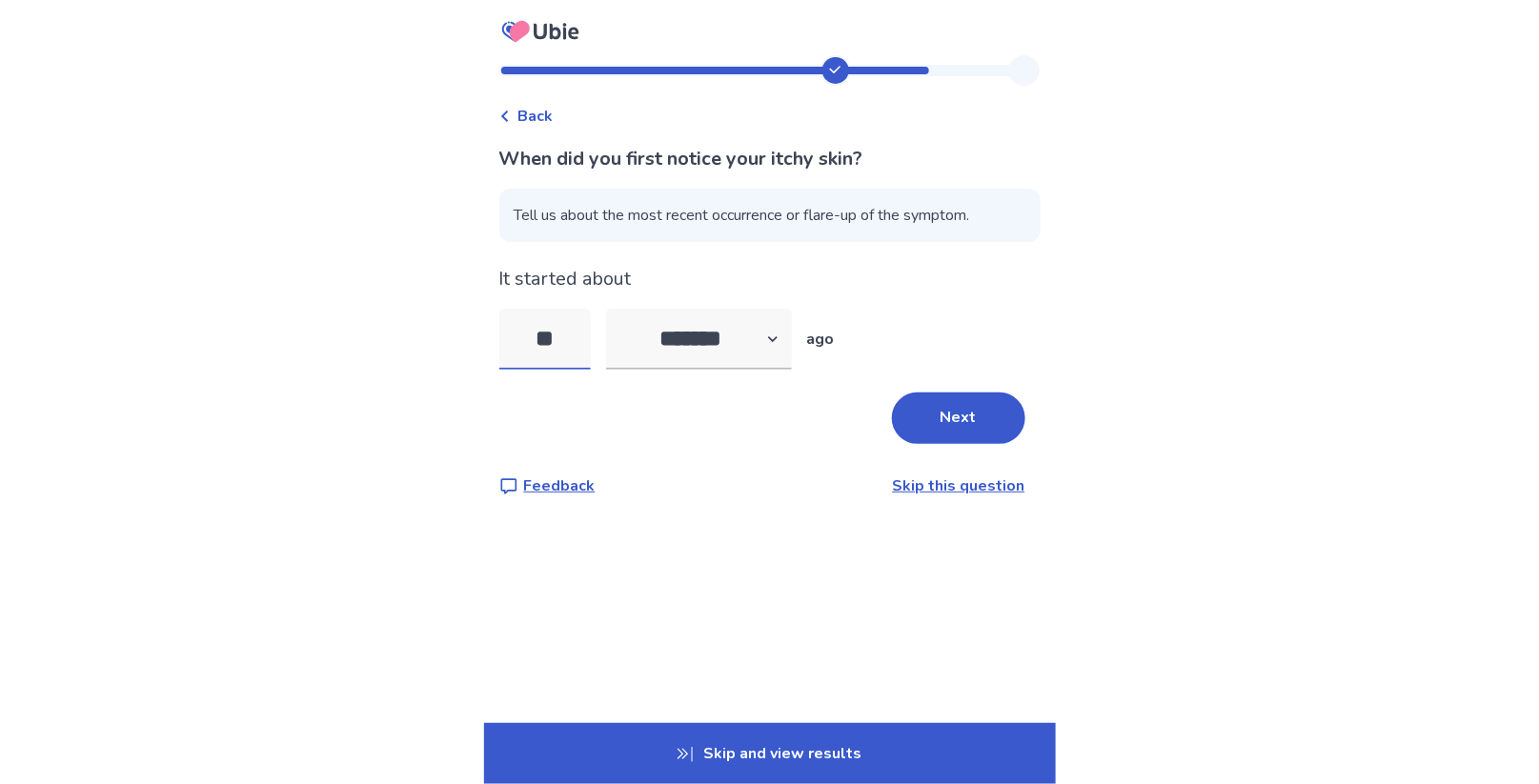 type on "*" 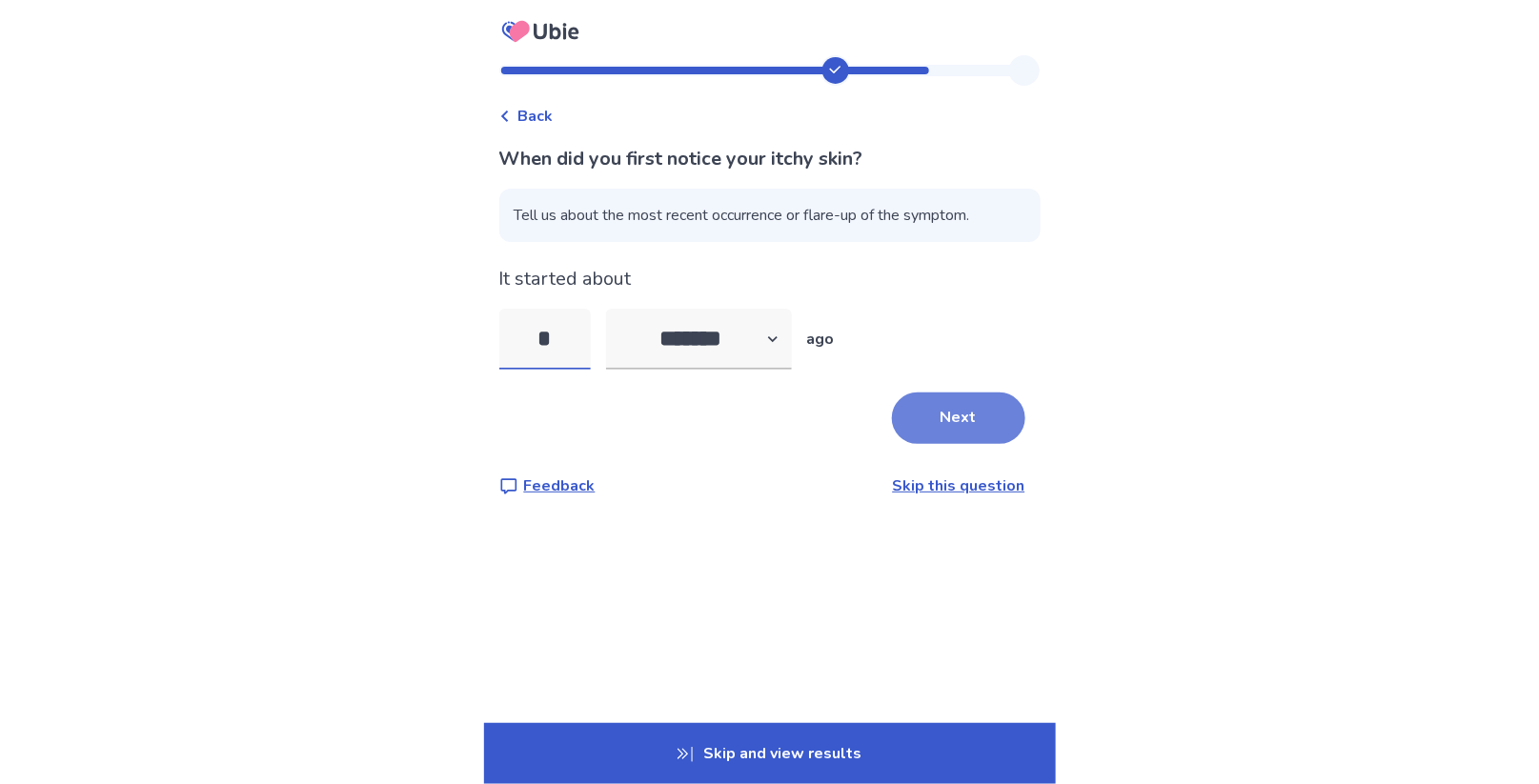 type on "*" 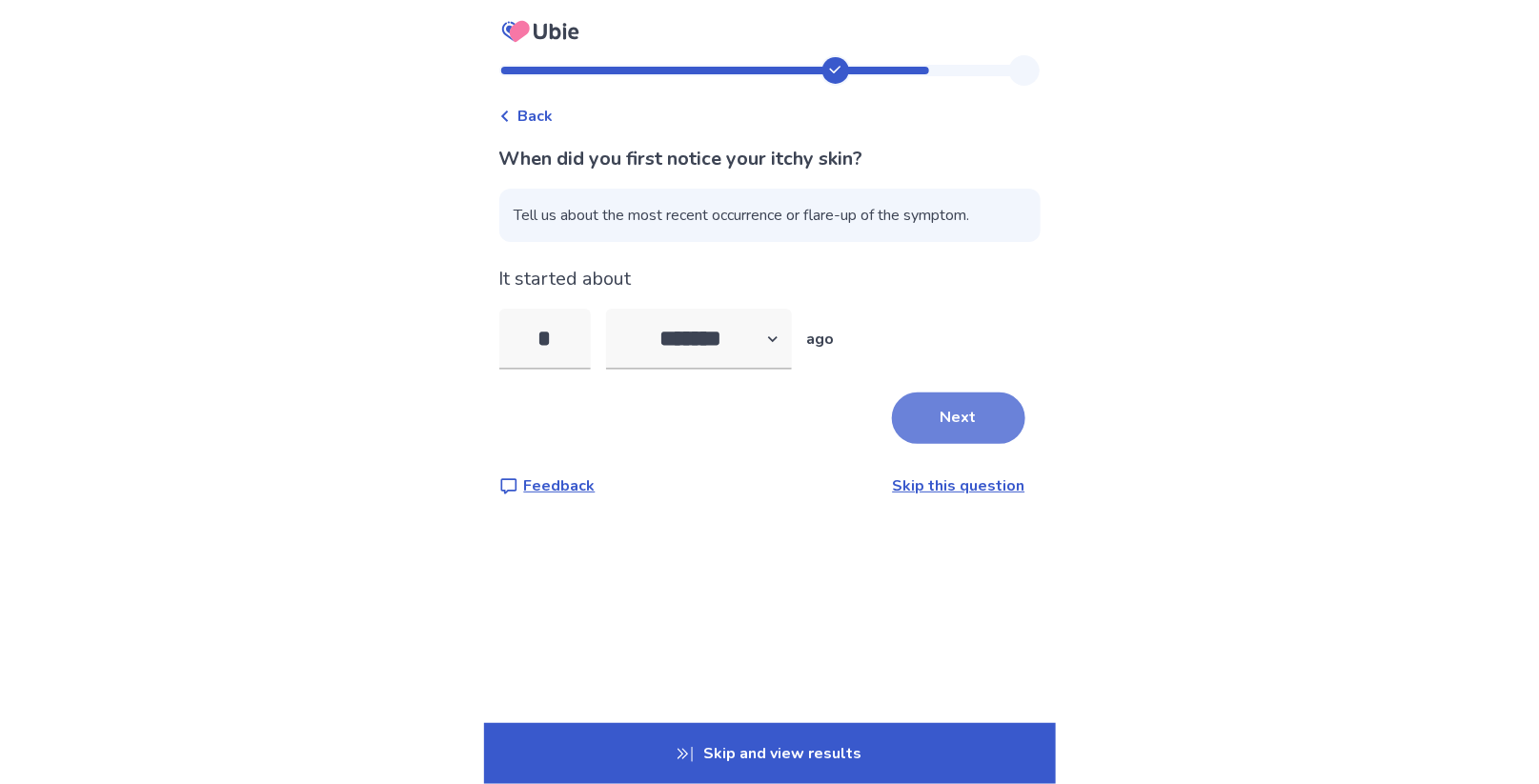 click on "Next" at bounding box center [959, 418] 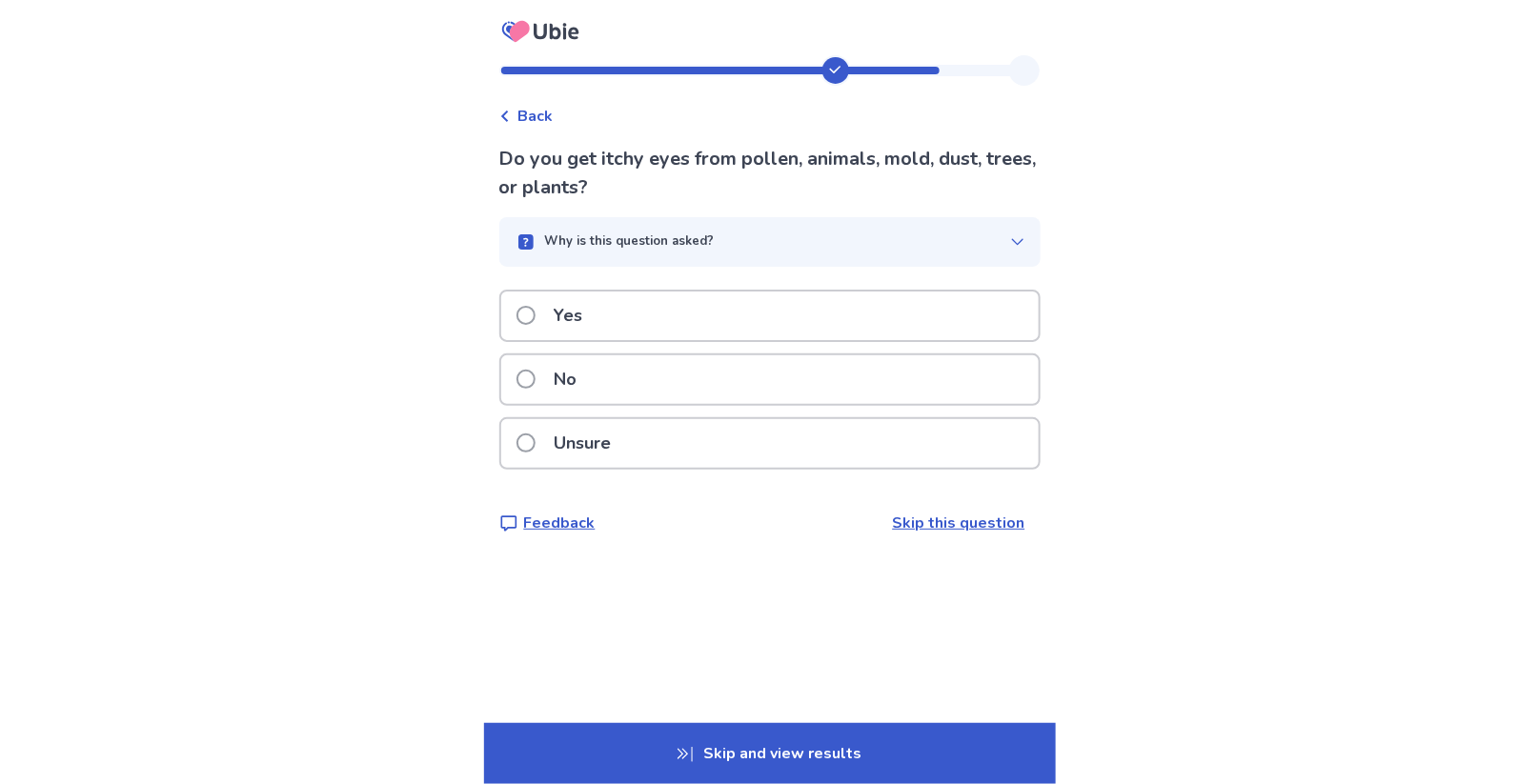 click at bounding box center (526, 315) 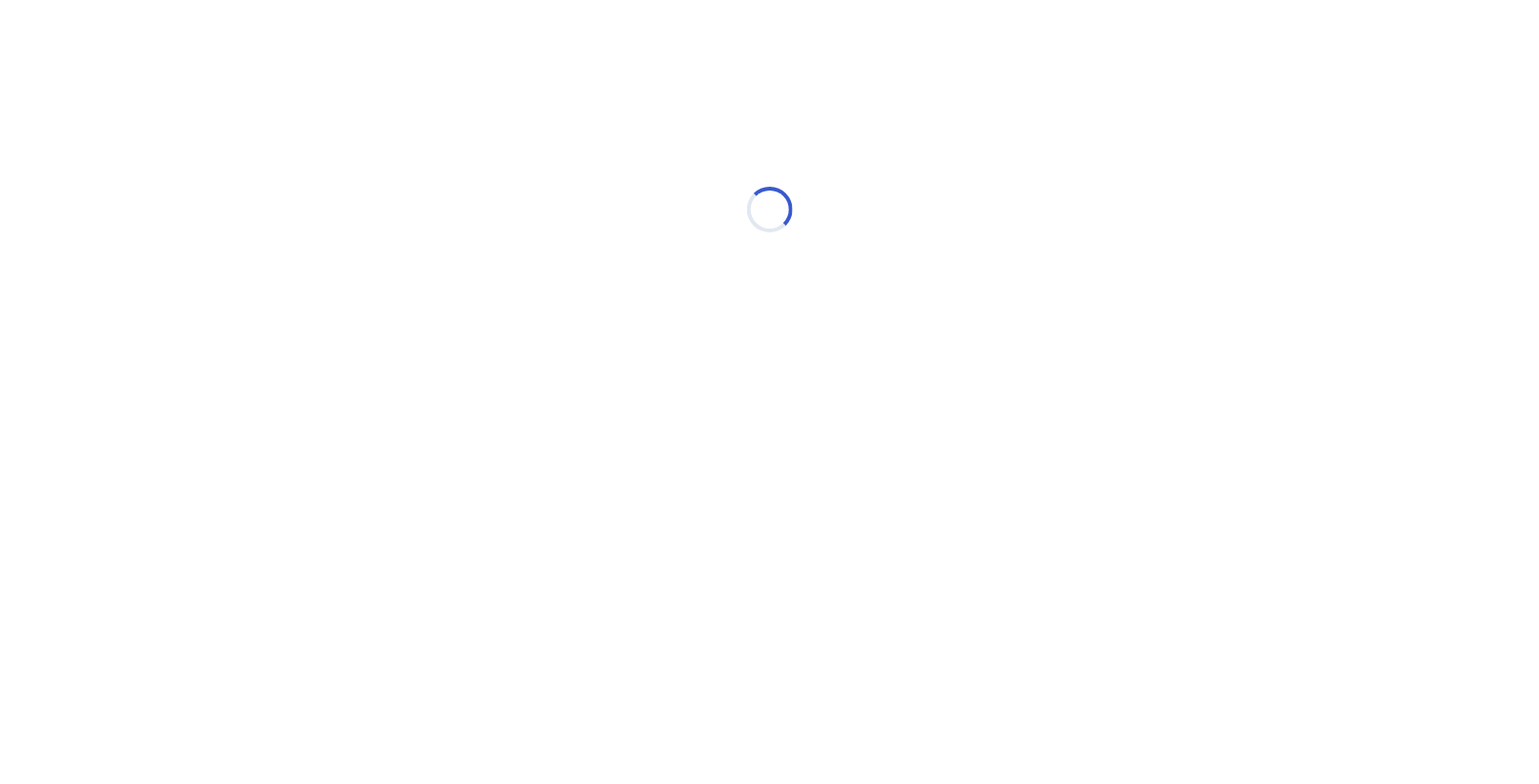 select on "*" 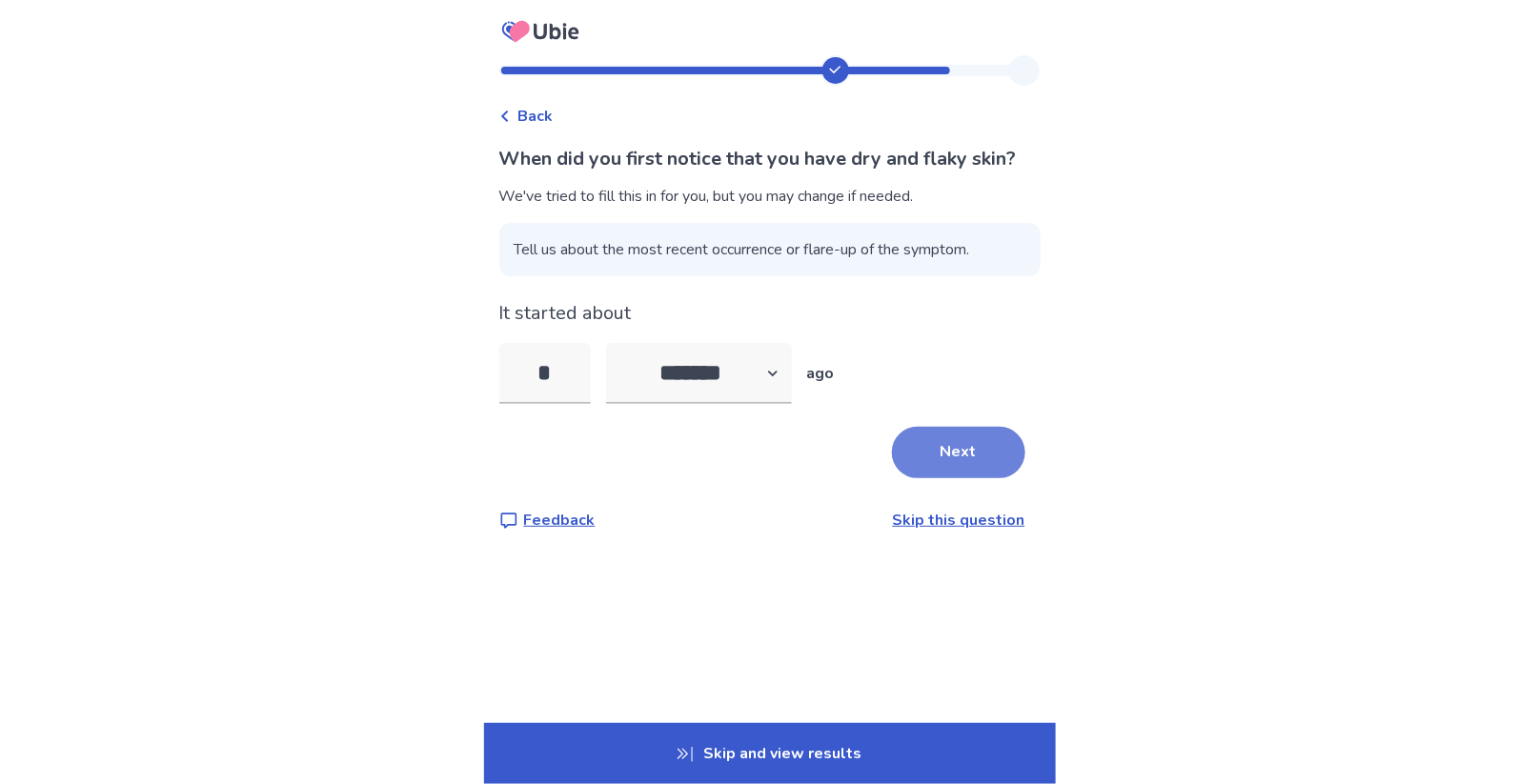 click on "Next" at bounding box center [959, 452] 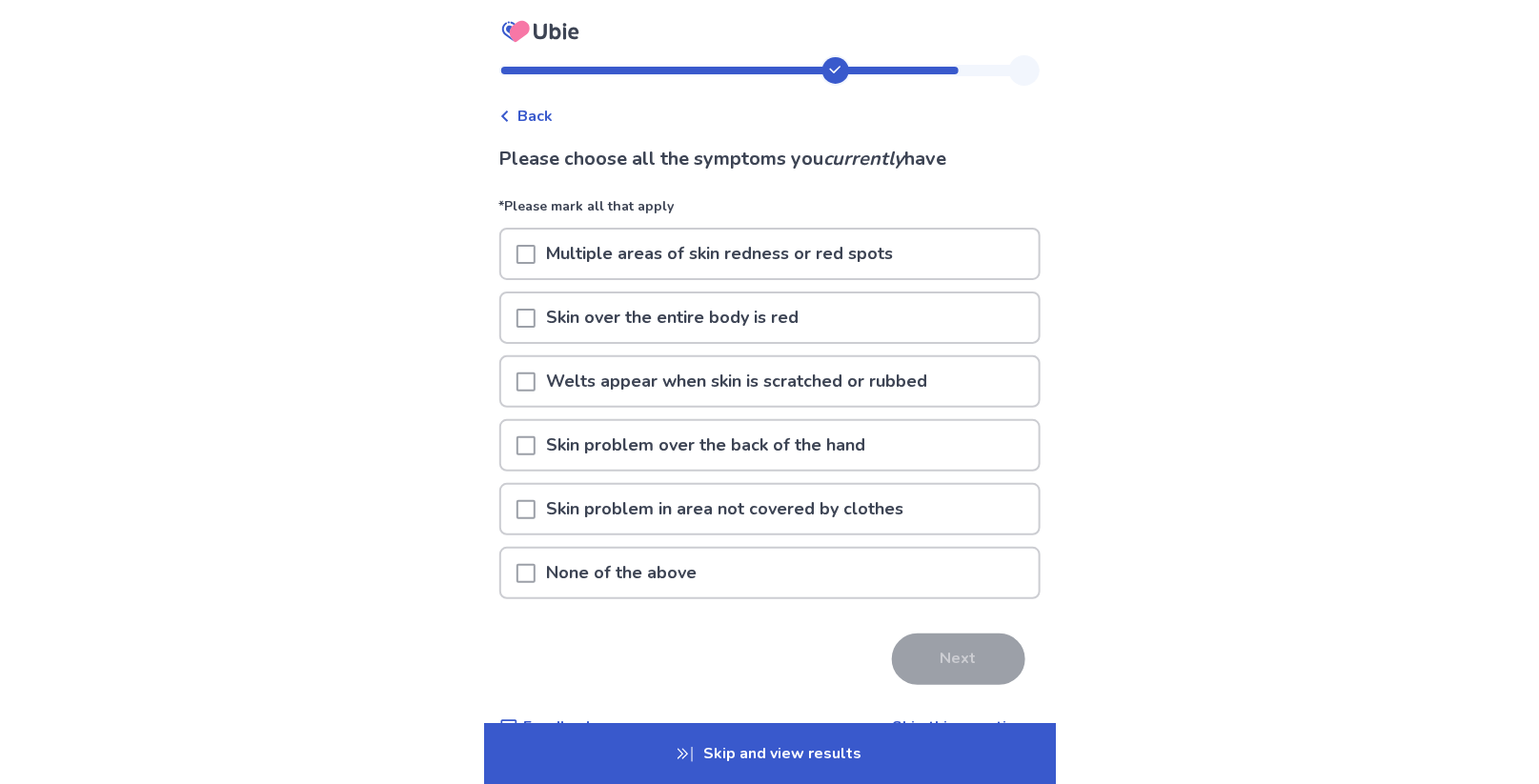 click at bounding box center [526, 510] 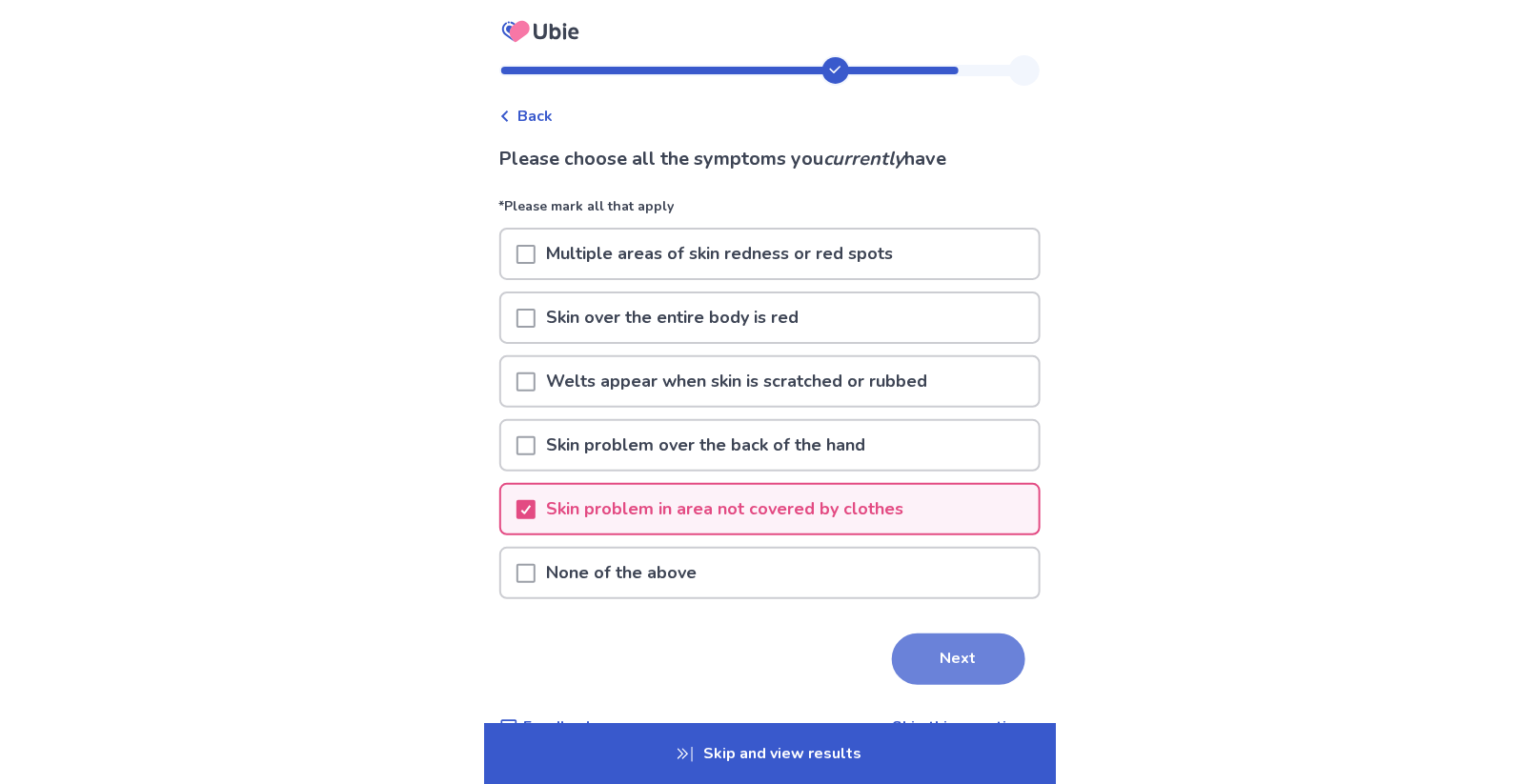 click on "Next" at bounding box center (959, 659) 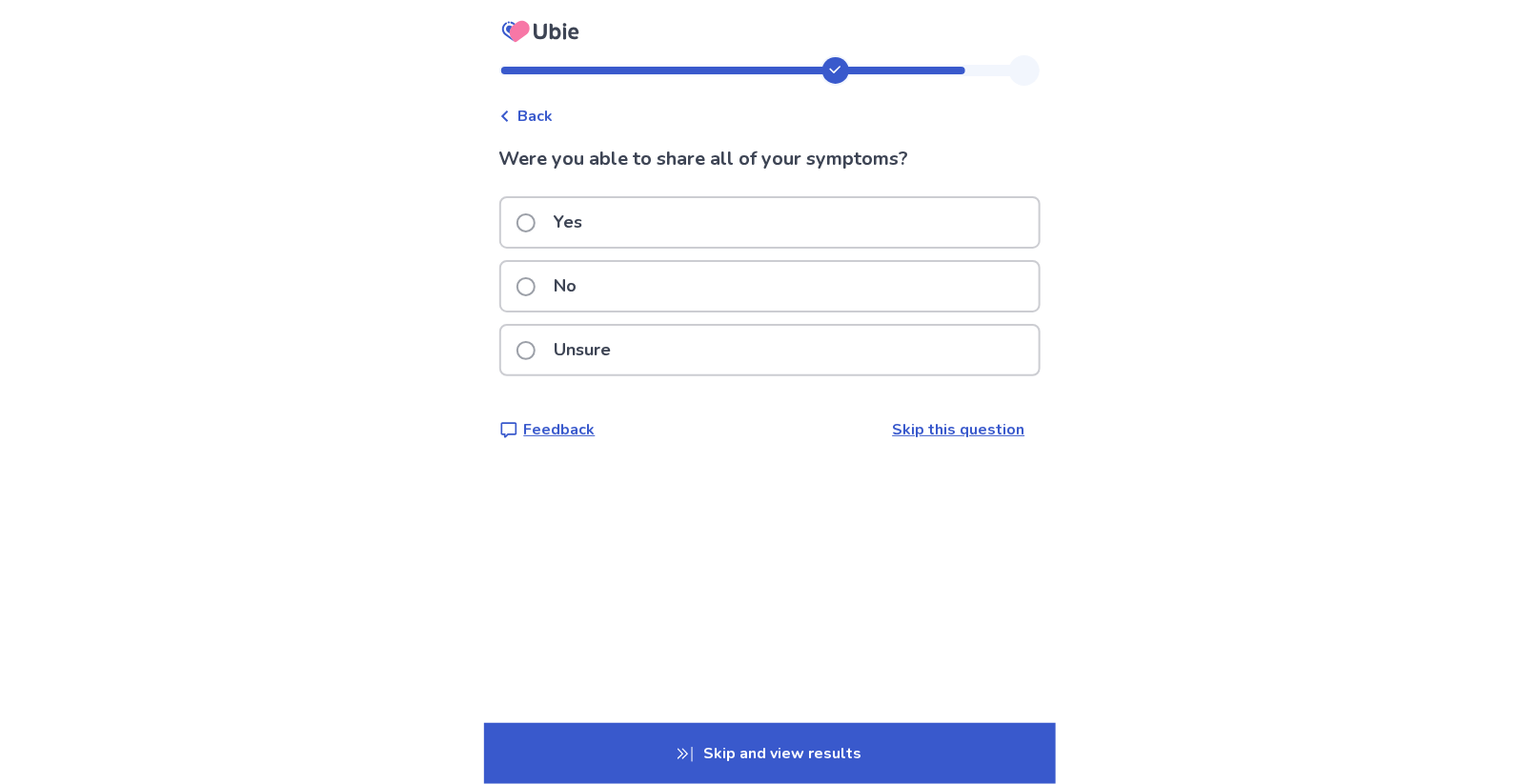 click at bounding box center (526, 223) 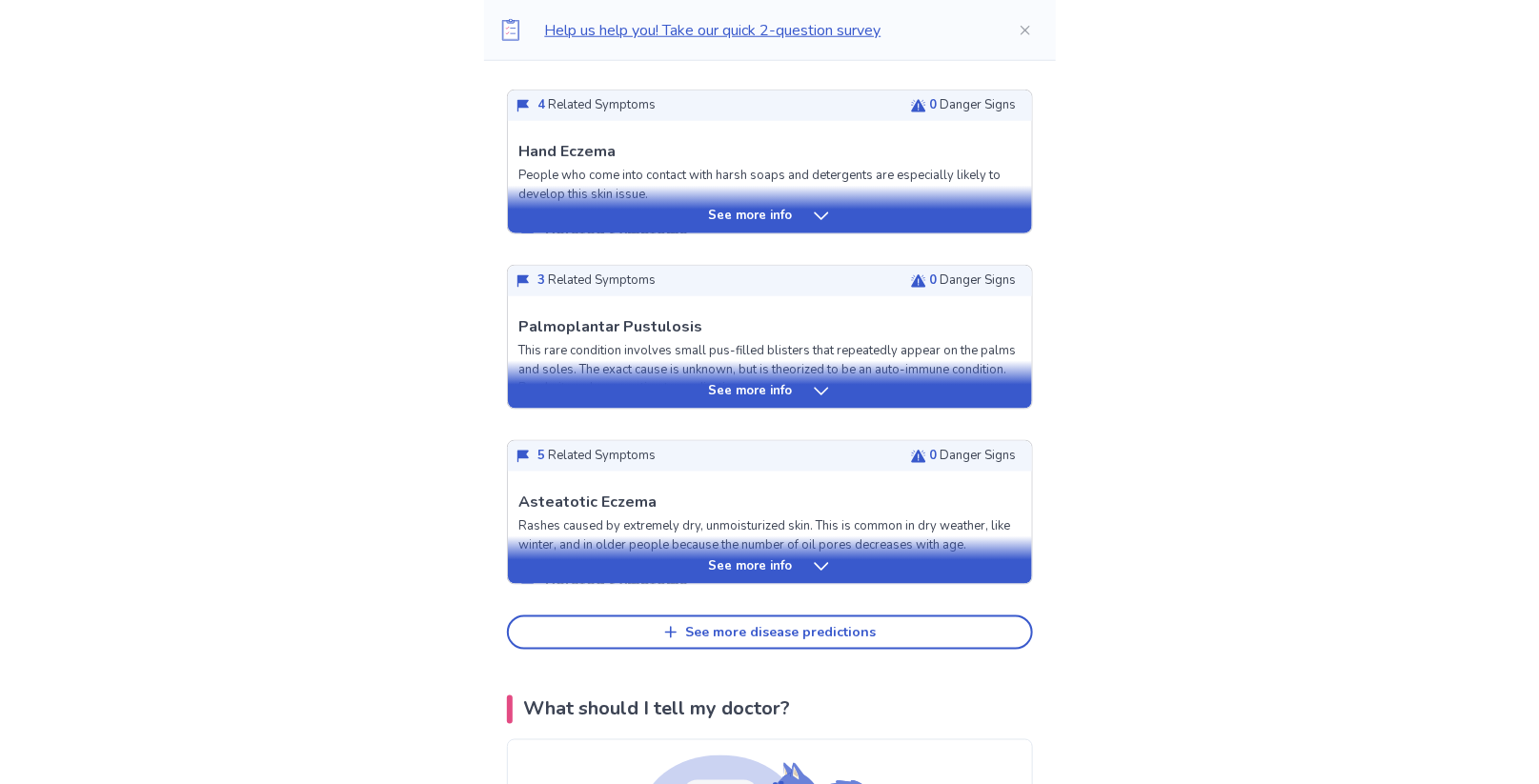 scroll, scrollTop: 721, scrollLeft: 0, axis: vertical 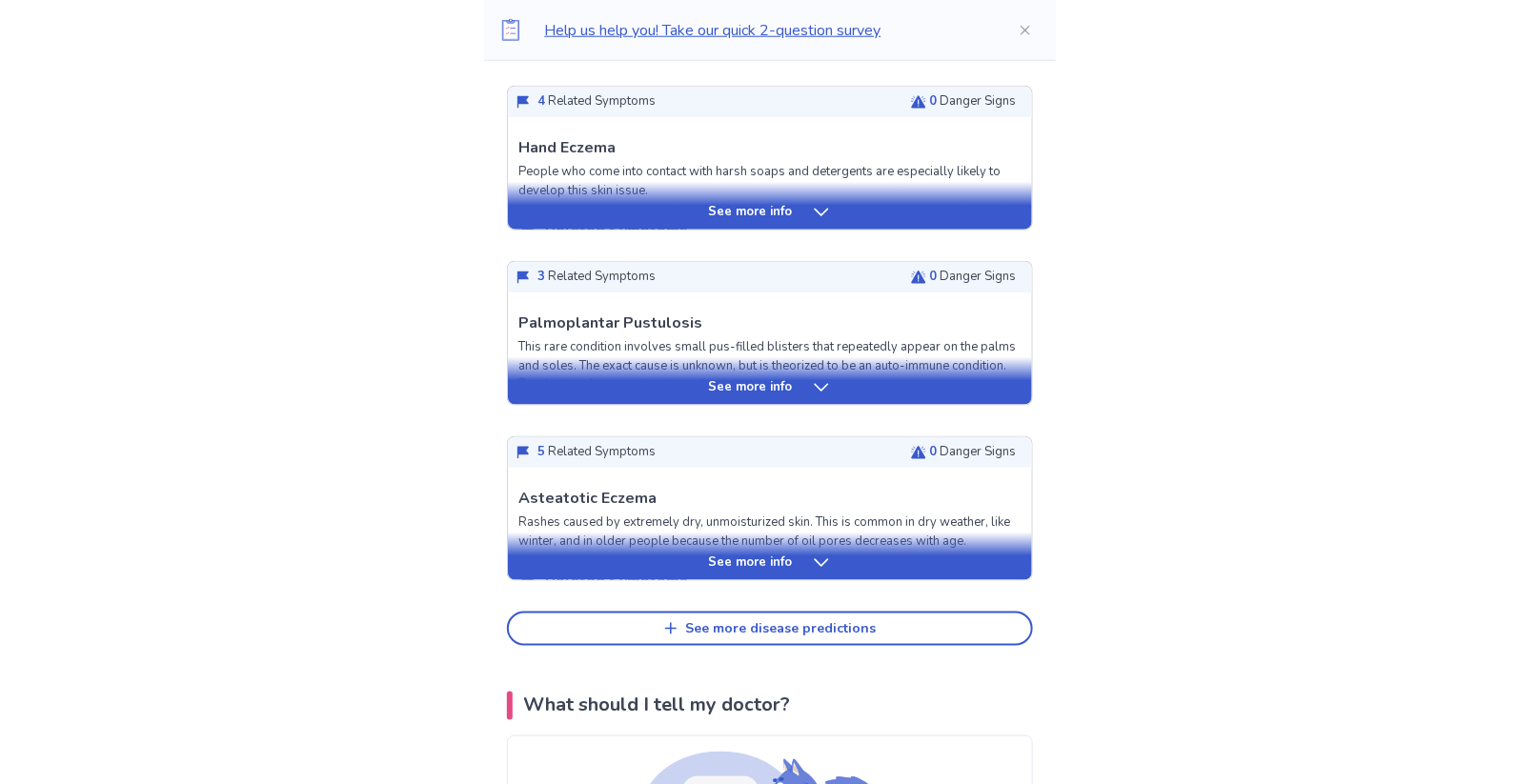 click 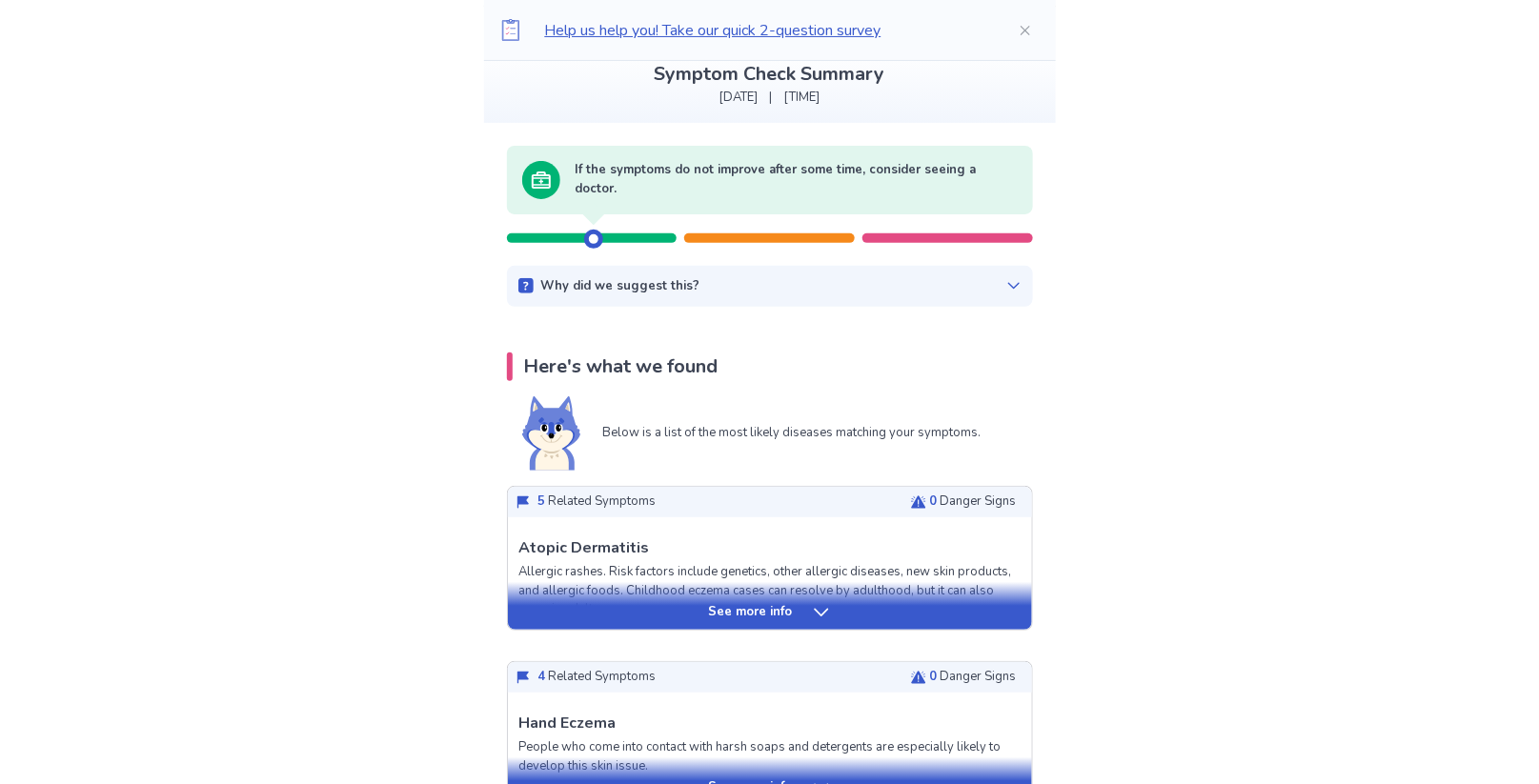 scroll, scrollTop: 139, scrollLeft: 0, axis: vertical 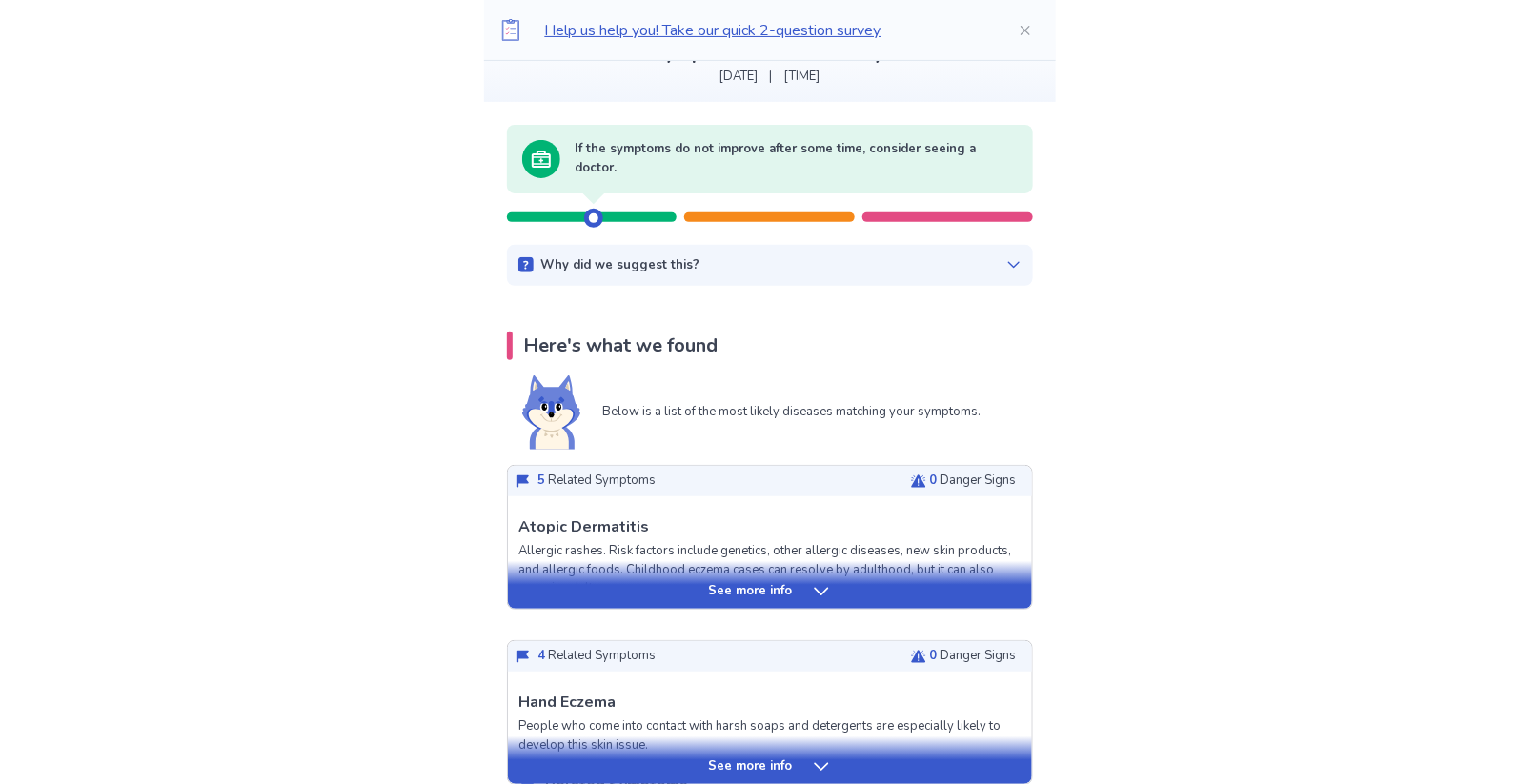 click on "See more info" at bounding box center [770, 592] 